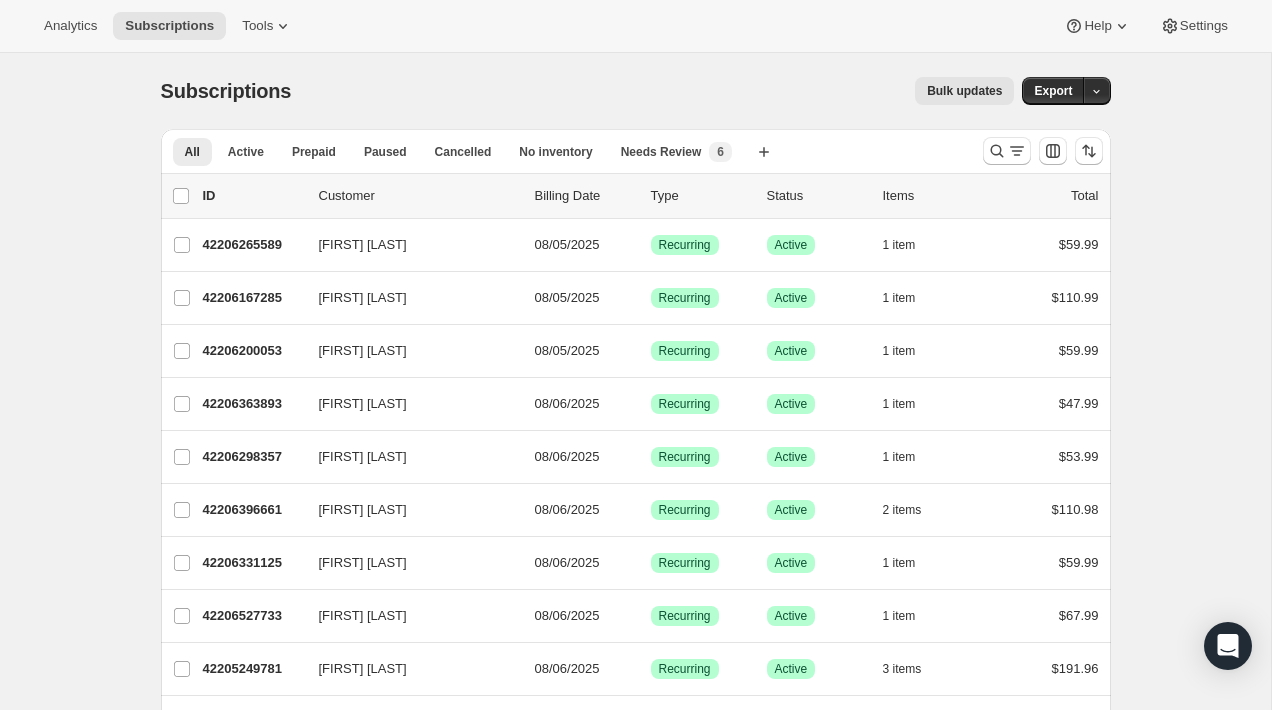 scroll, scrollTop: 0, scrollLeft: 0, axis: both 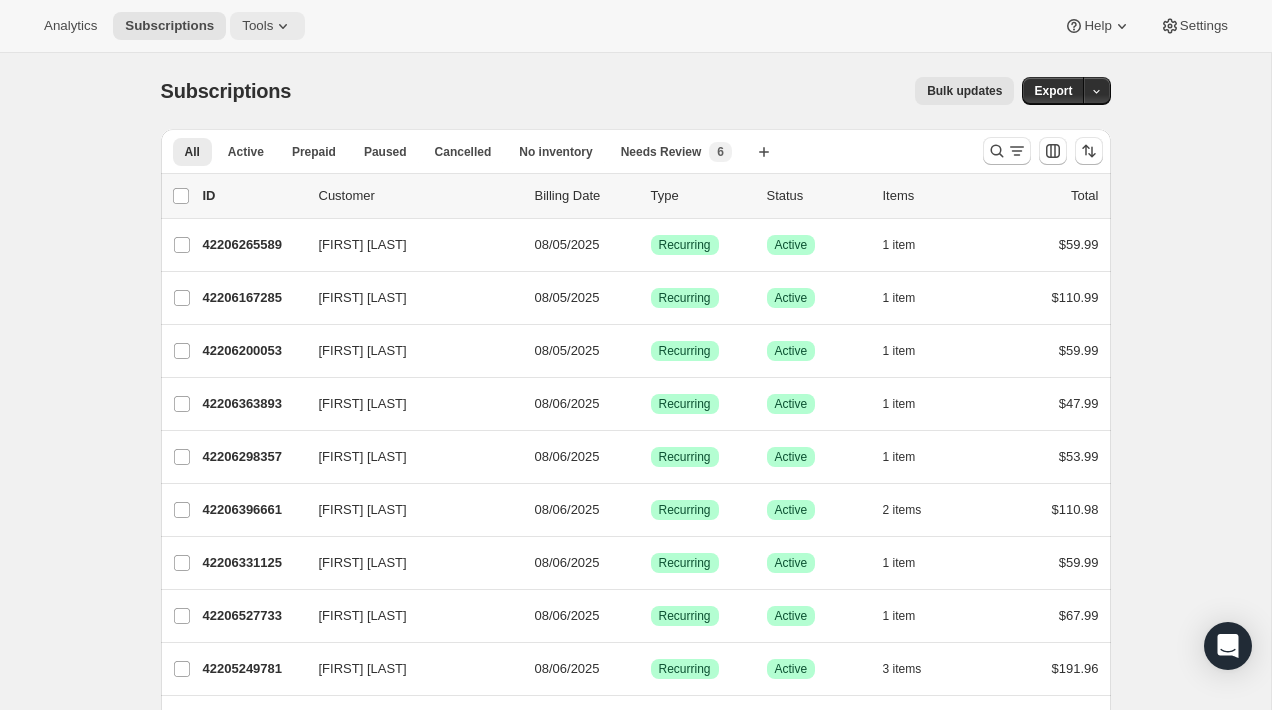 click 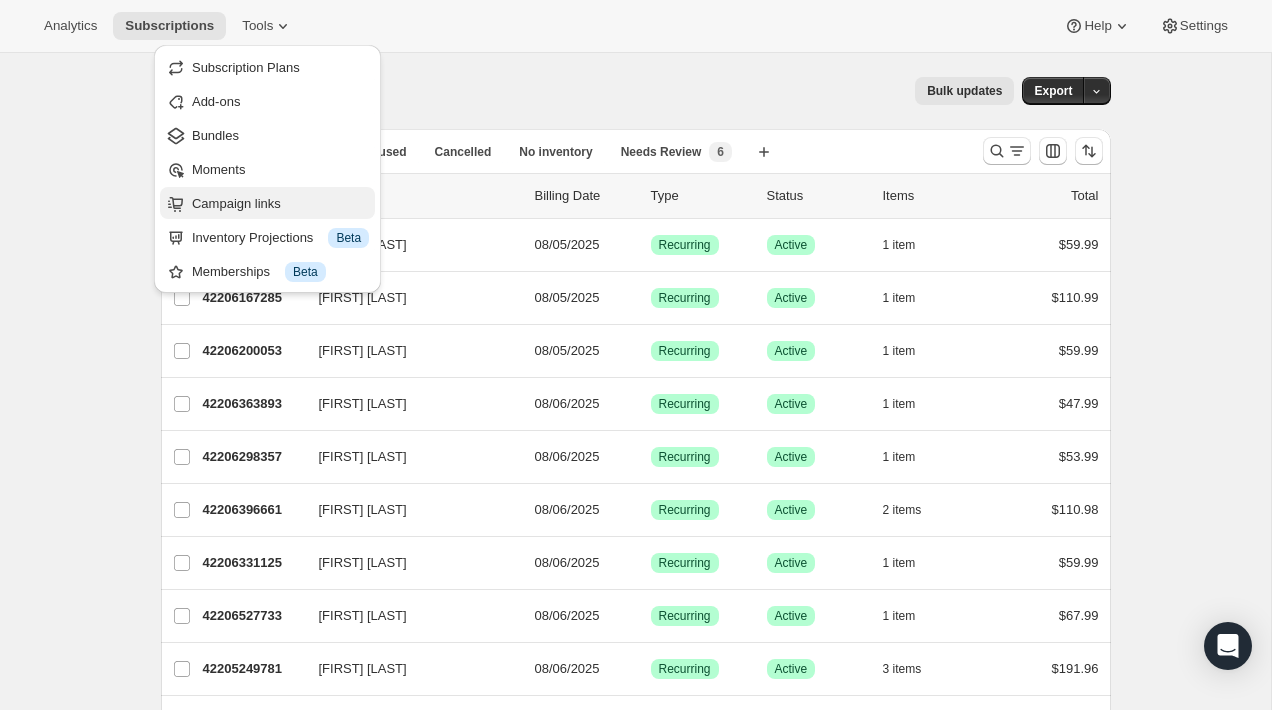 click on "Campaign links" at bounding box center [236, 203] 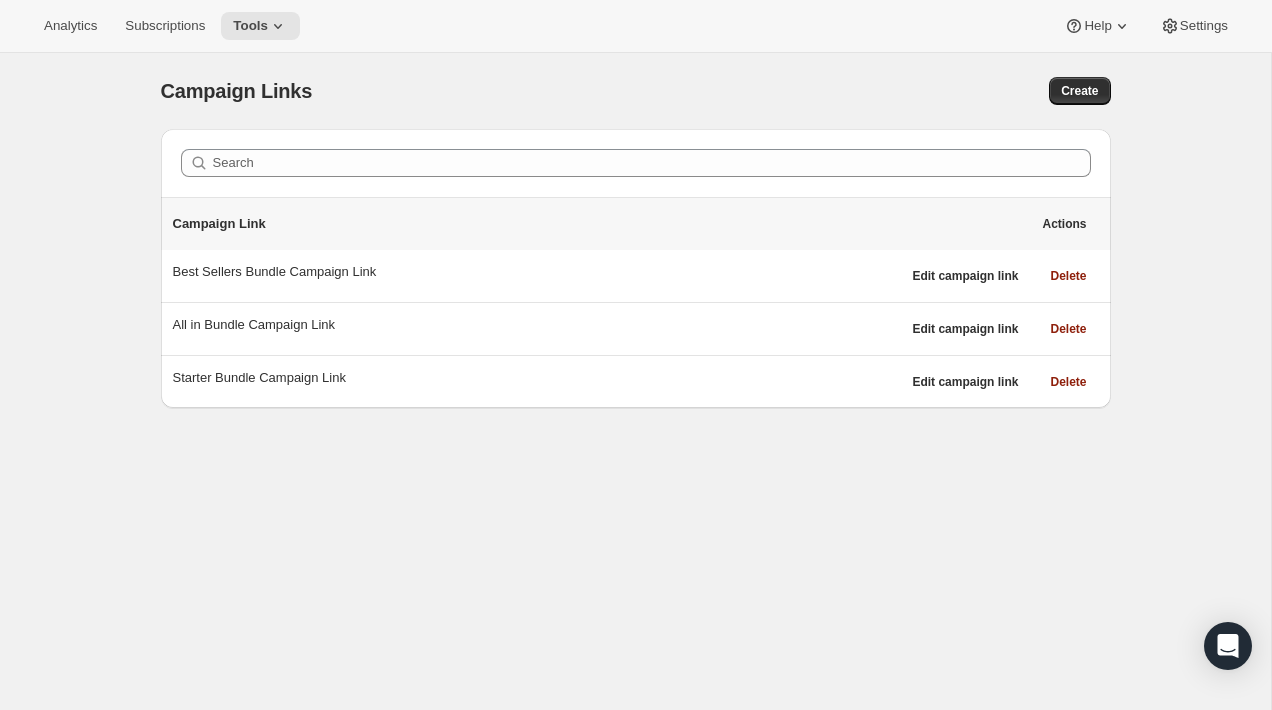 click on "Analytics Subscriptions Tools Help Settings" at bounding box center [636, 26] 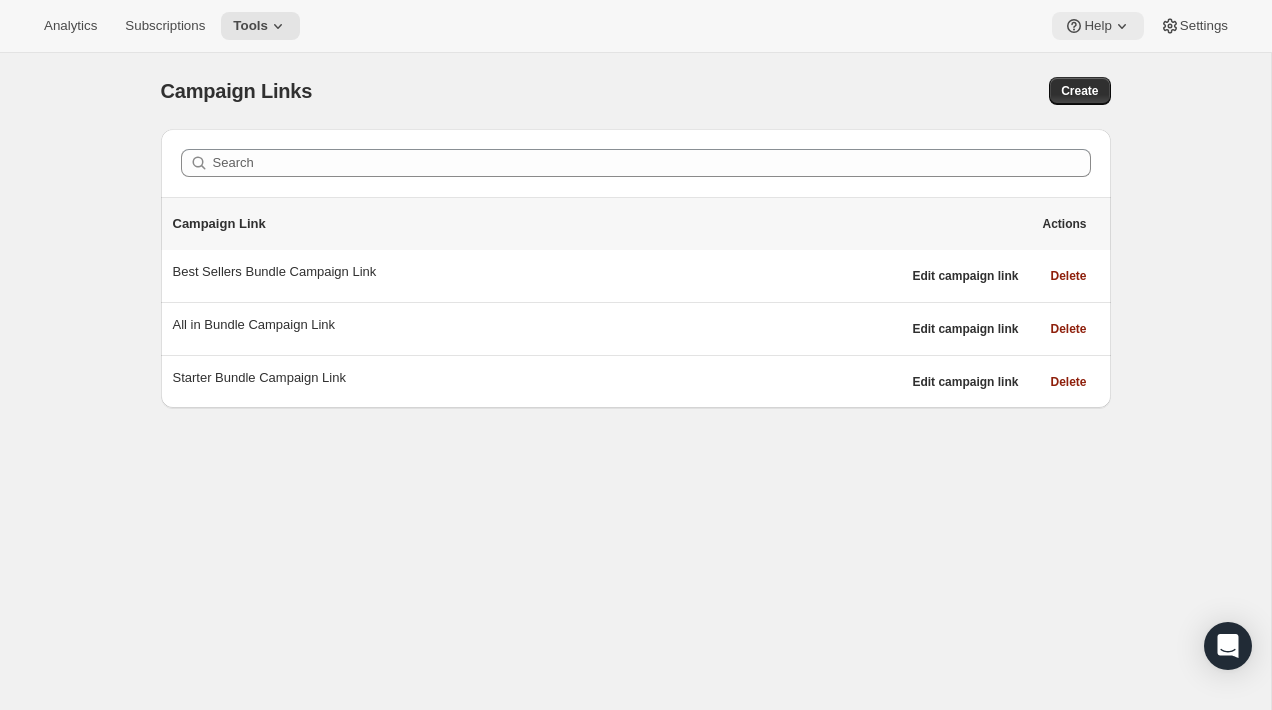 click on "Help" at bounding box center [1097, 26] 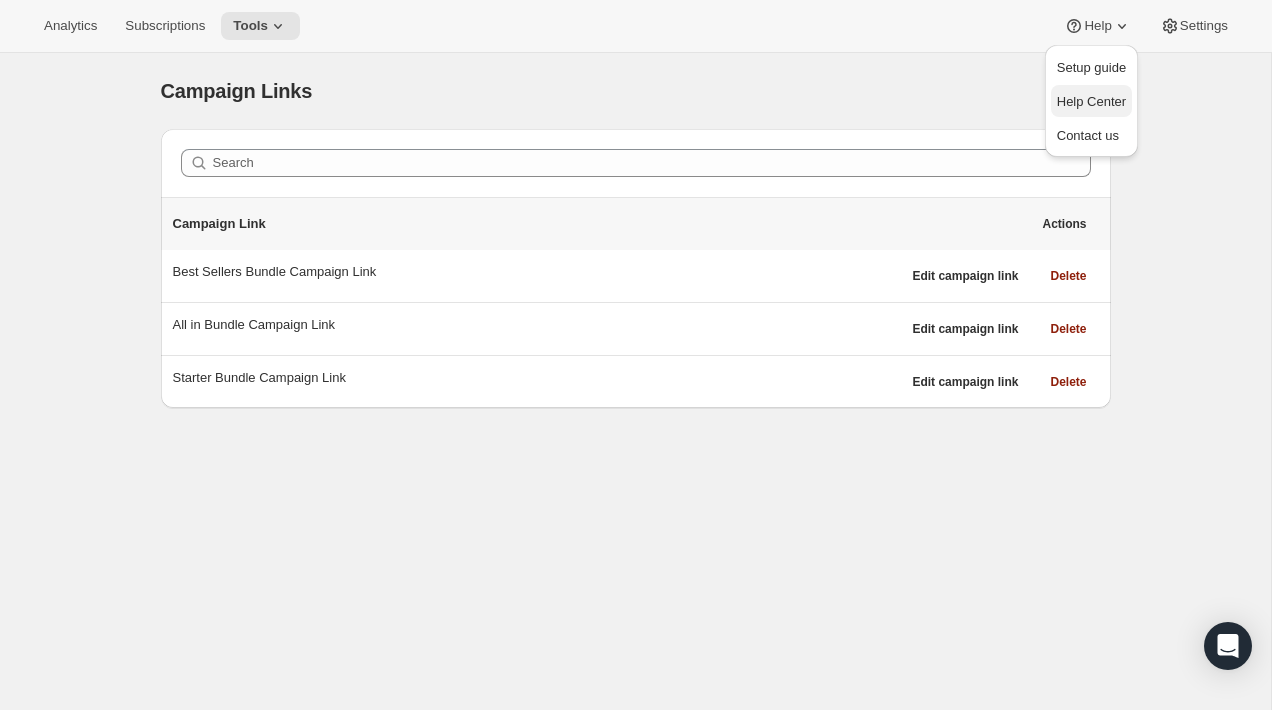 click on "Help Center" at bounding box center [1091, 101] 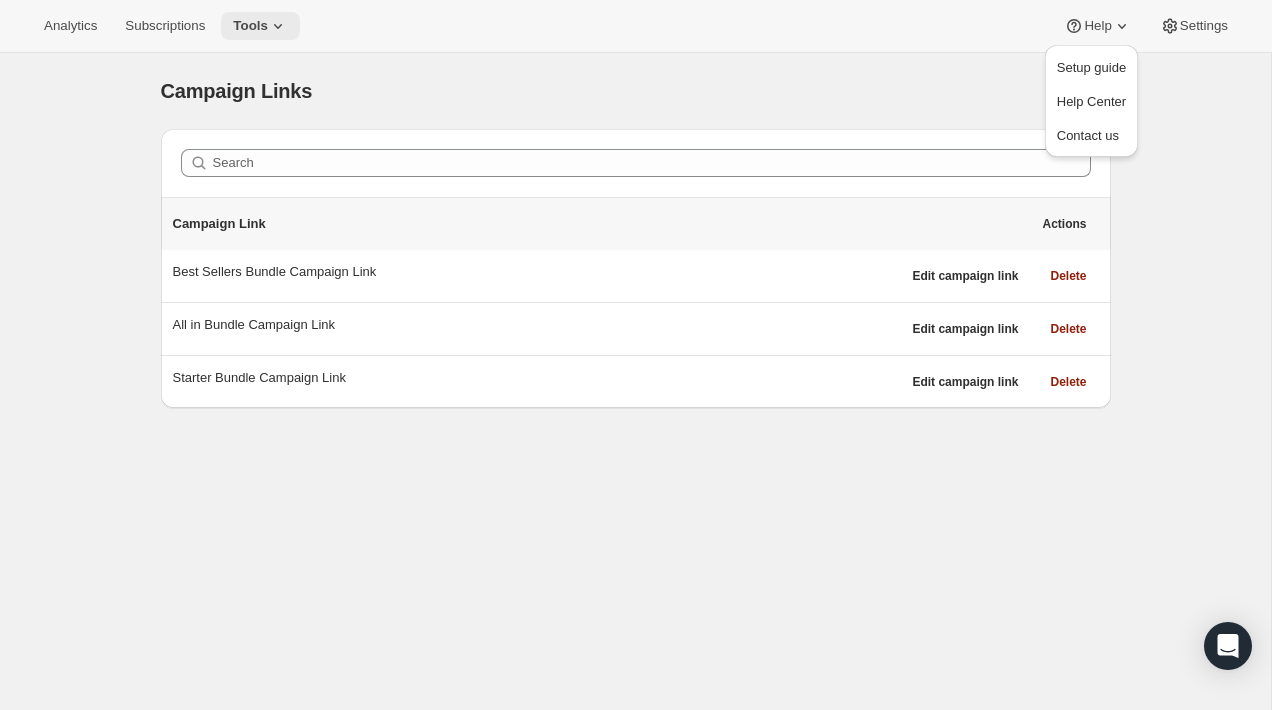 click on "Tools" at bounding box center [250, 26] 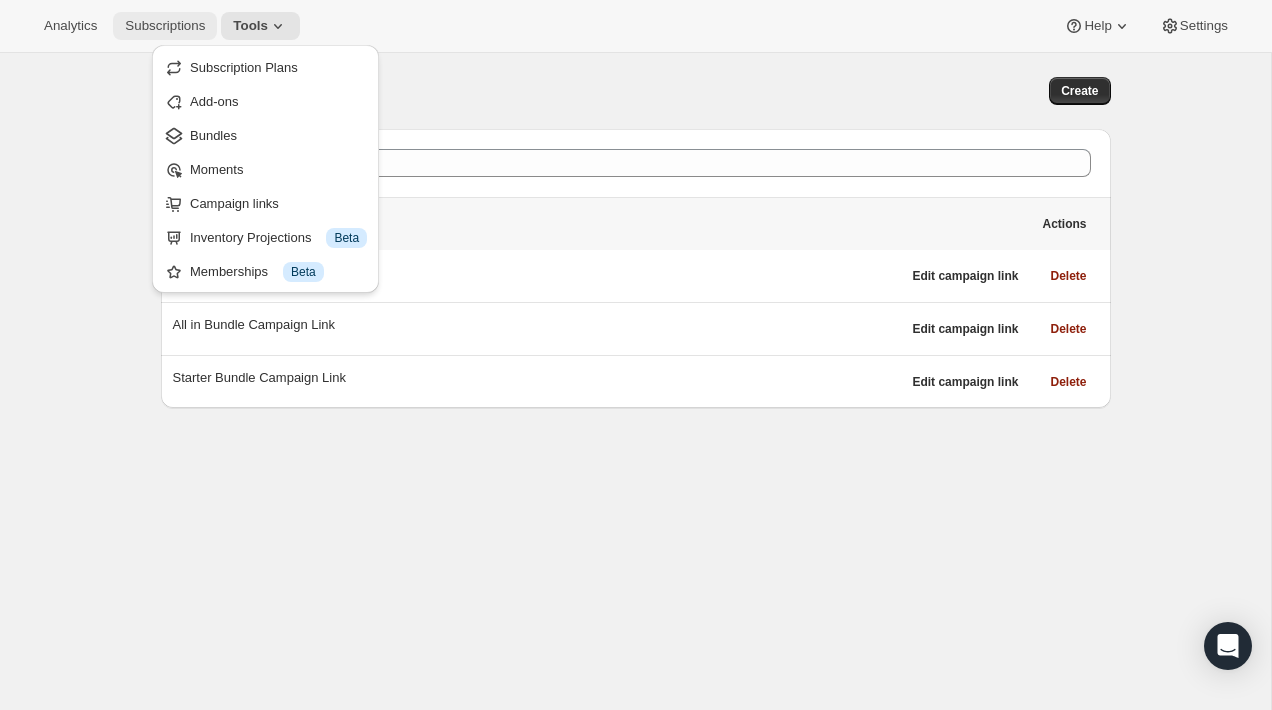 click on "Subscriptions" at bounding box center [165, 26] 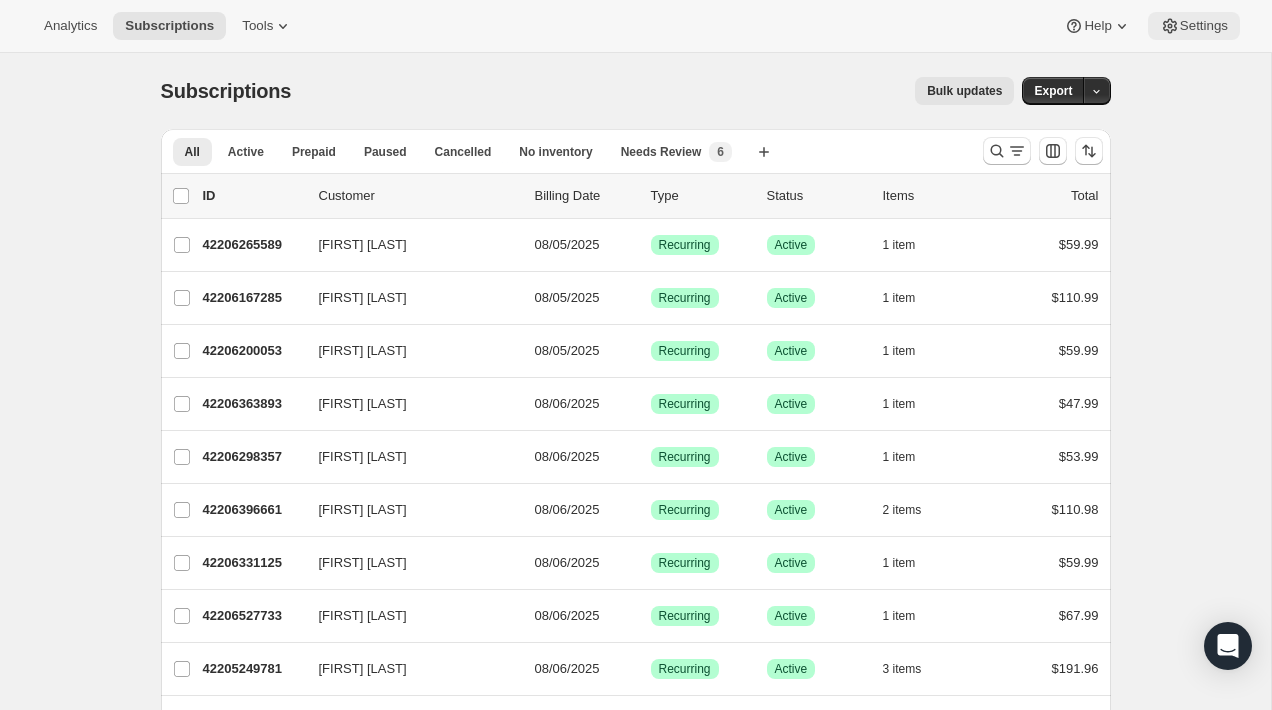 click on "Settings" at bounding box center [1204, 26] 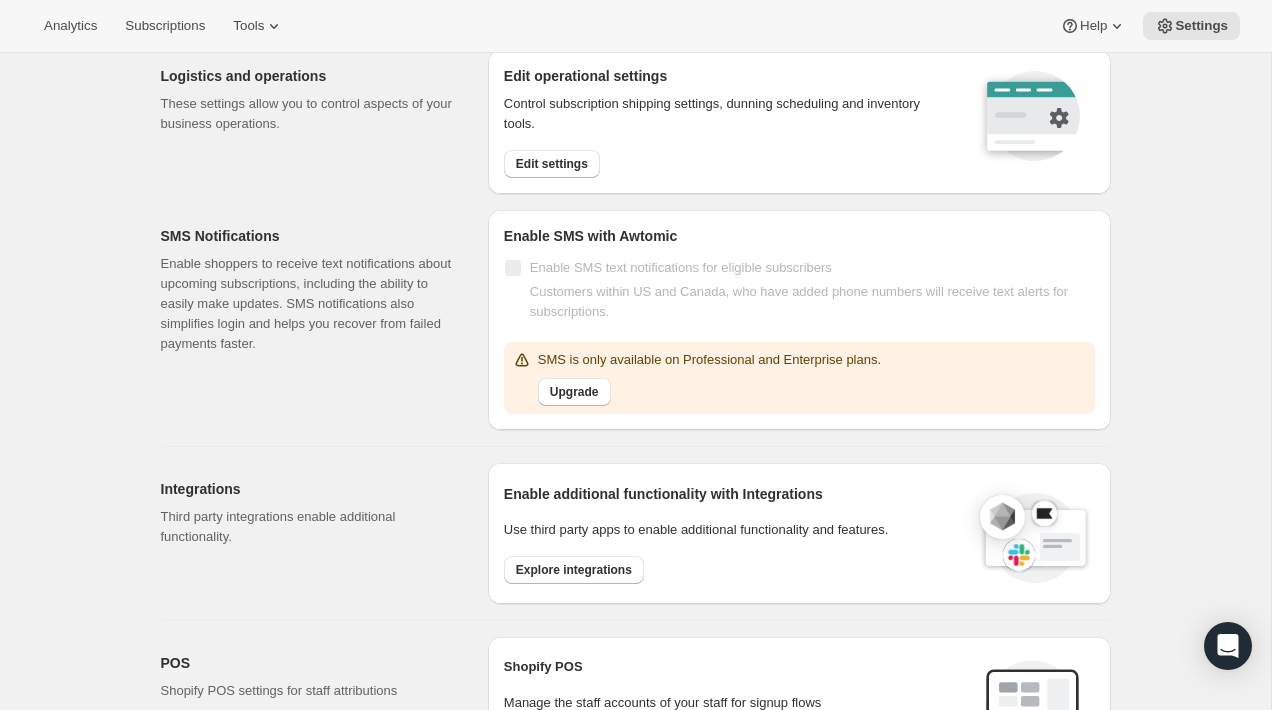 scroll, scrollTop: 0, scrollLeft: 0, axis: both 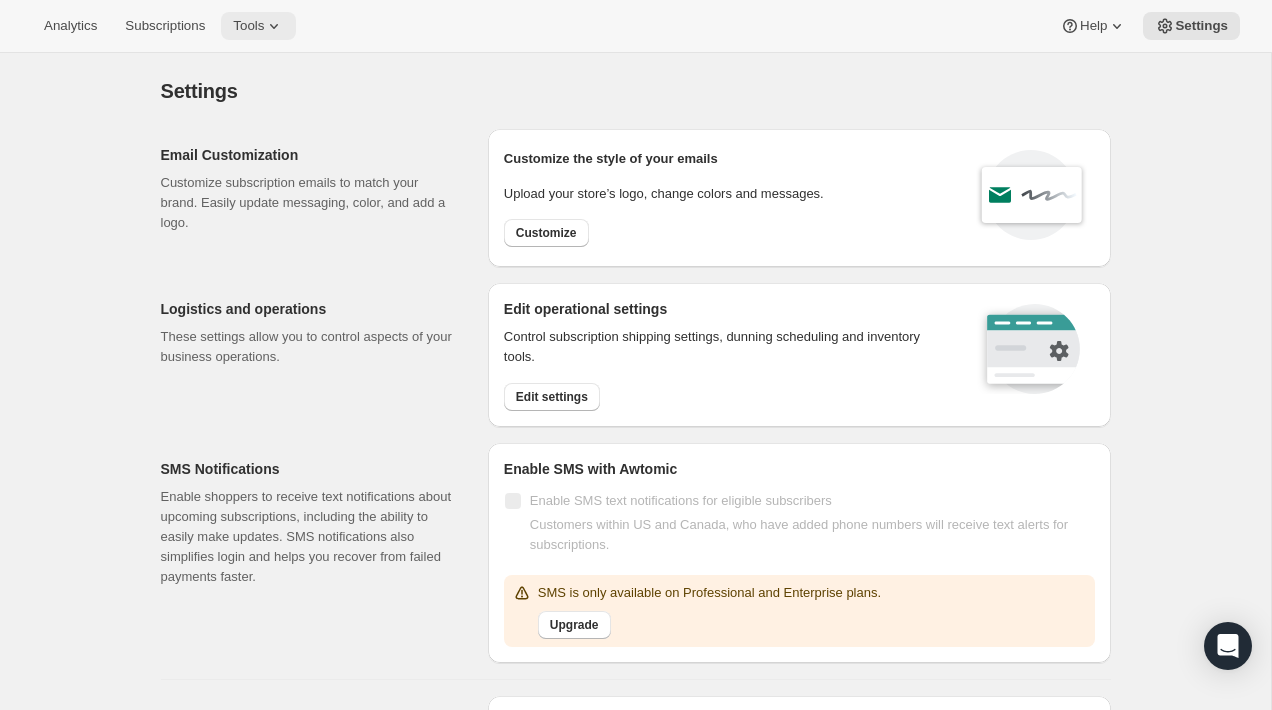 click on "Tools" at bounding box center [248, 26] 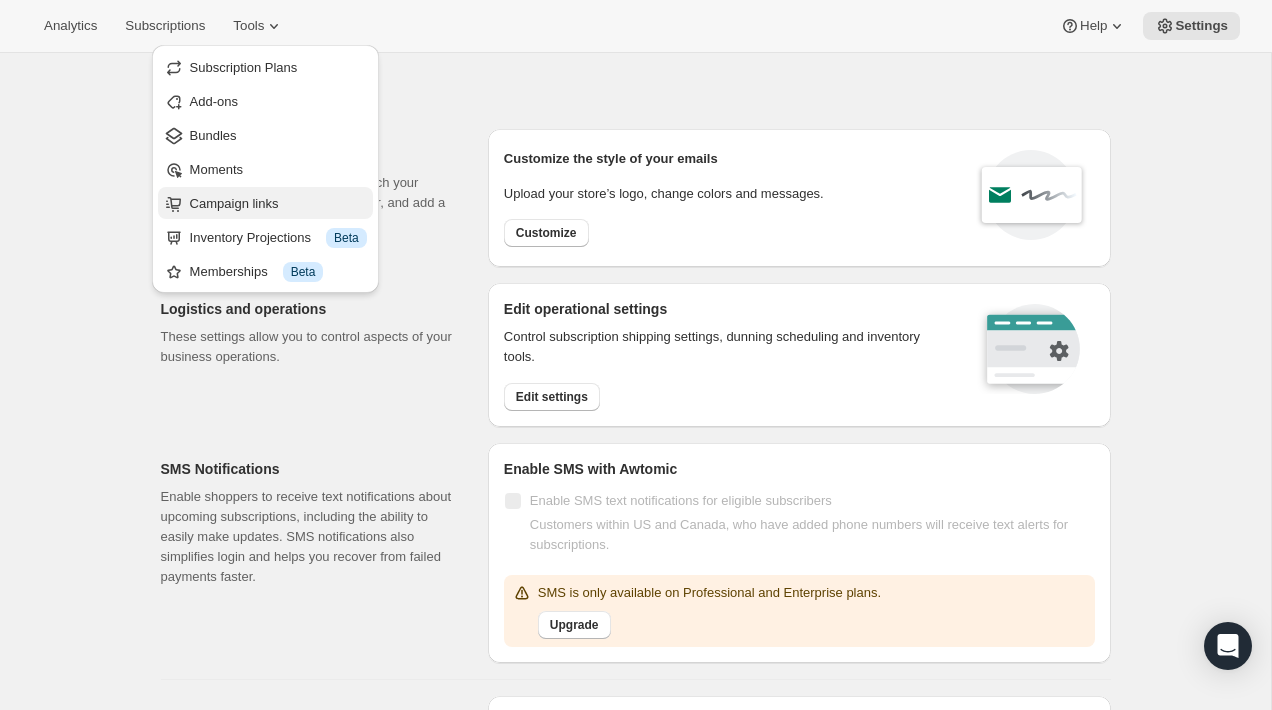 click on "Campaign links" at bounding box center [234, 203] 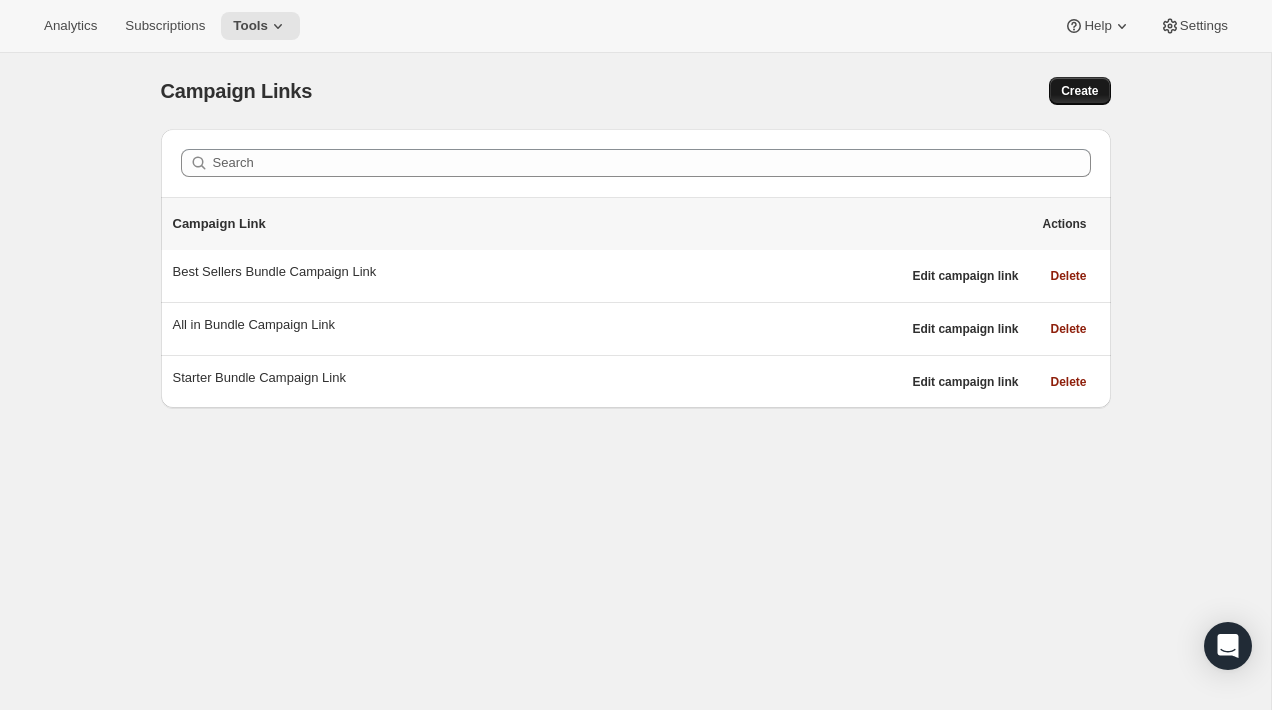 click on "Create" at bounding box center [1079, 91] 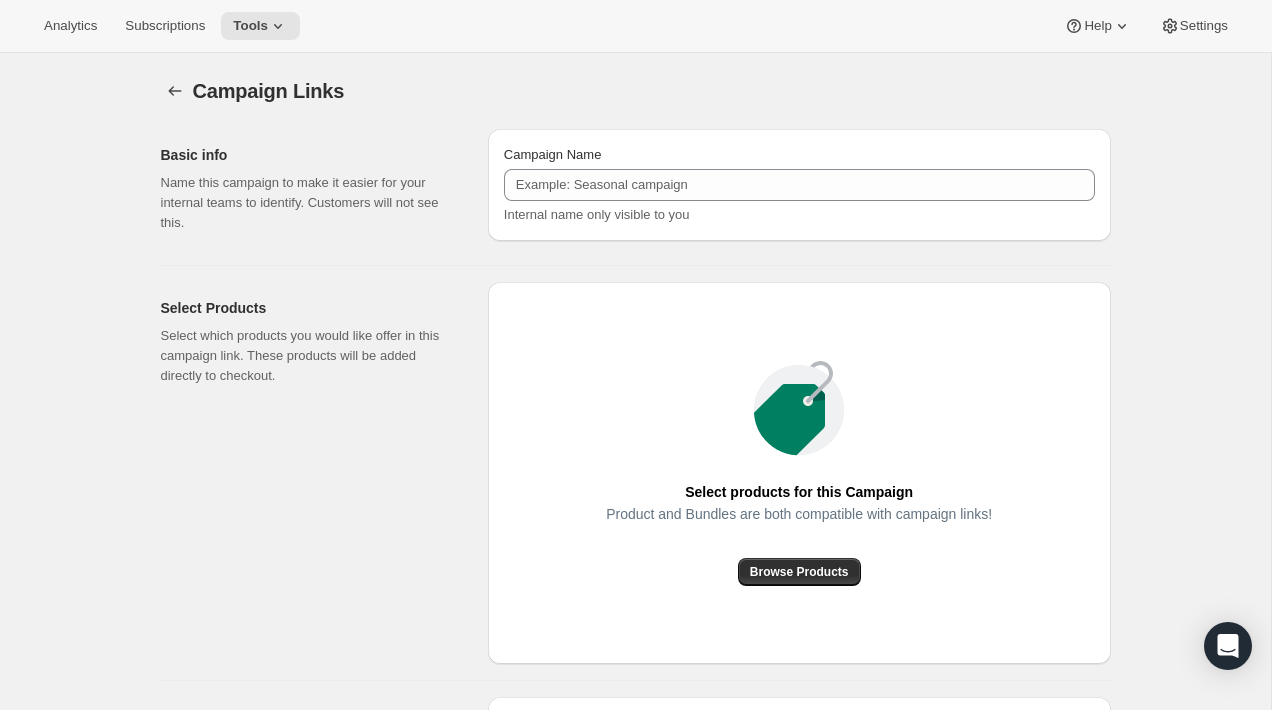 scroll, scrollTop: 159, scrollLeft: 0, axis: vertical 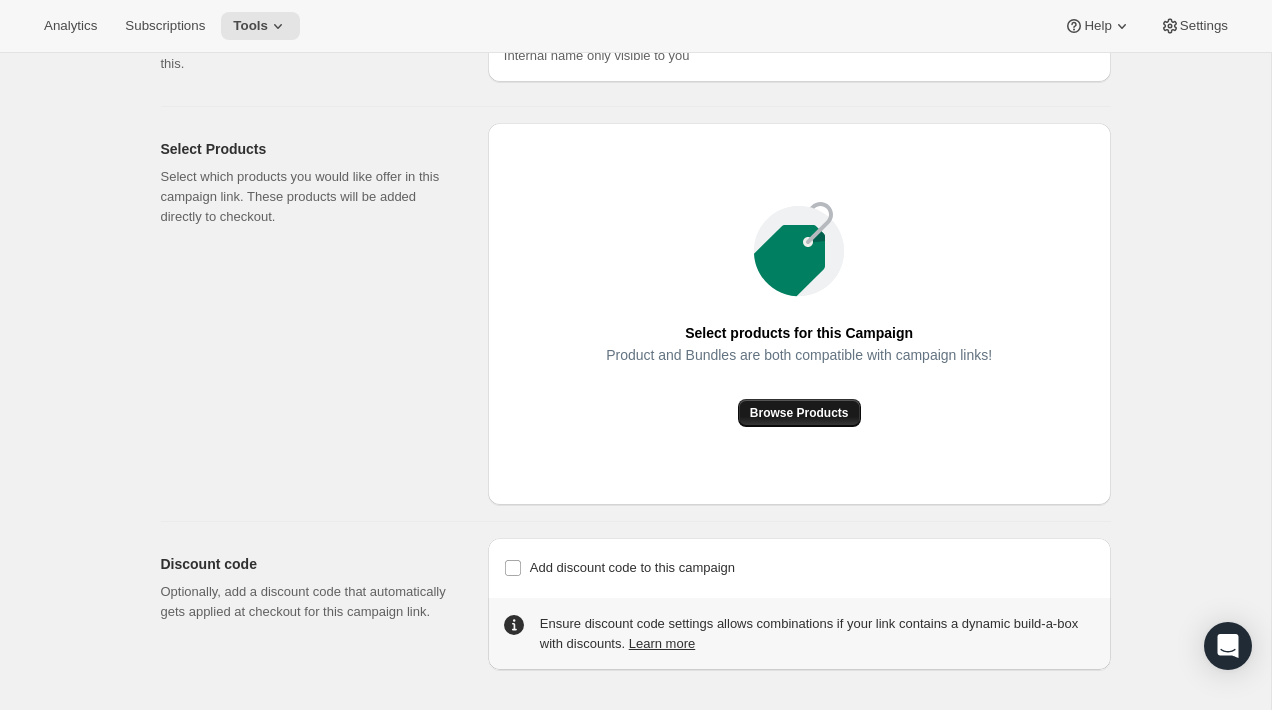 click on "Browse Products" at bounding box center [799, 413] 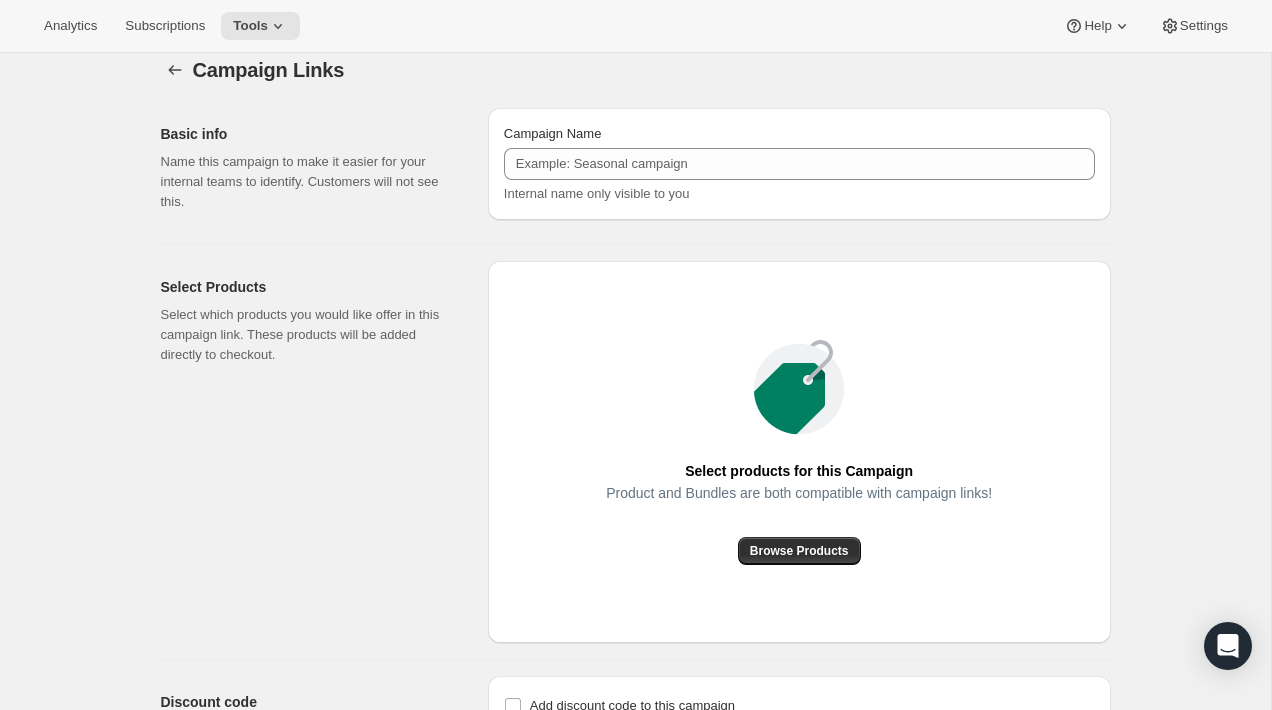 scroll, scrollTop: 0, scrollLeft: 0, axis: both 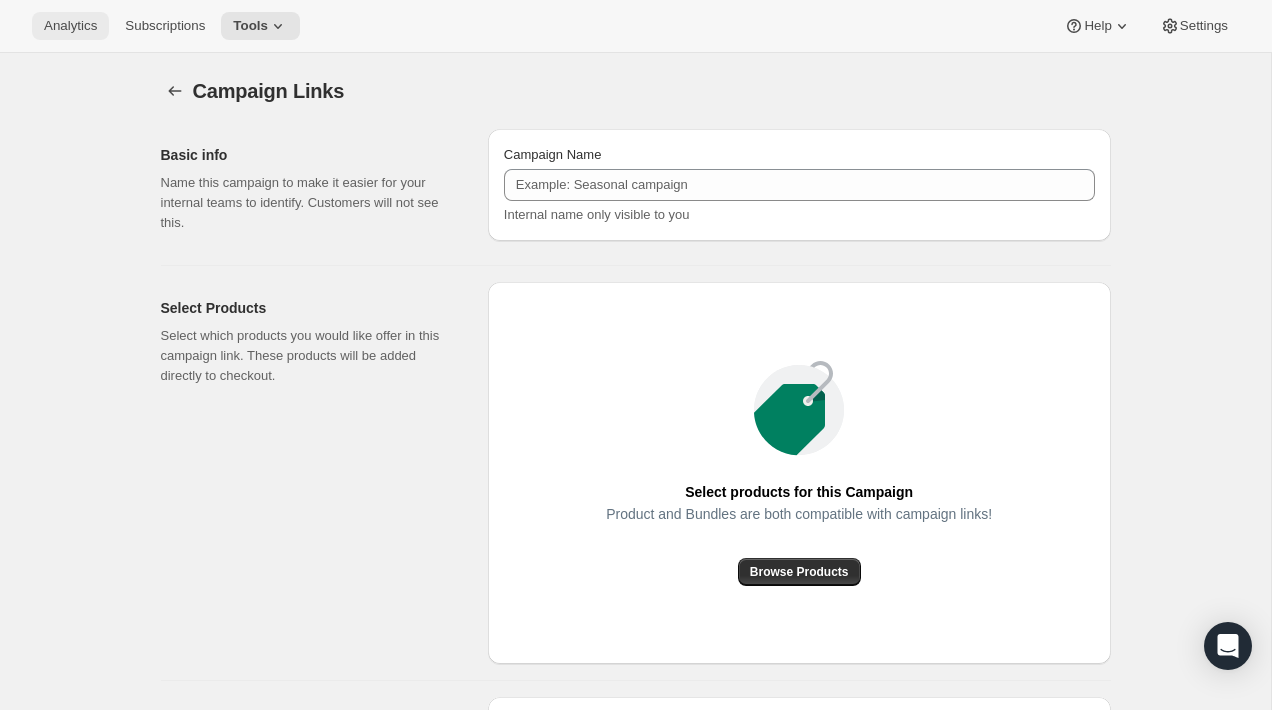 click on "Analytics" at bounding box center [70, 26] 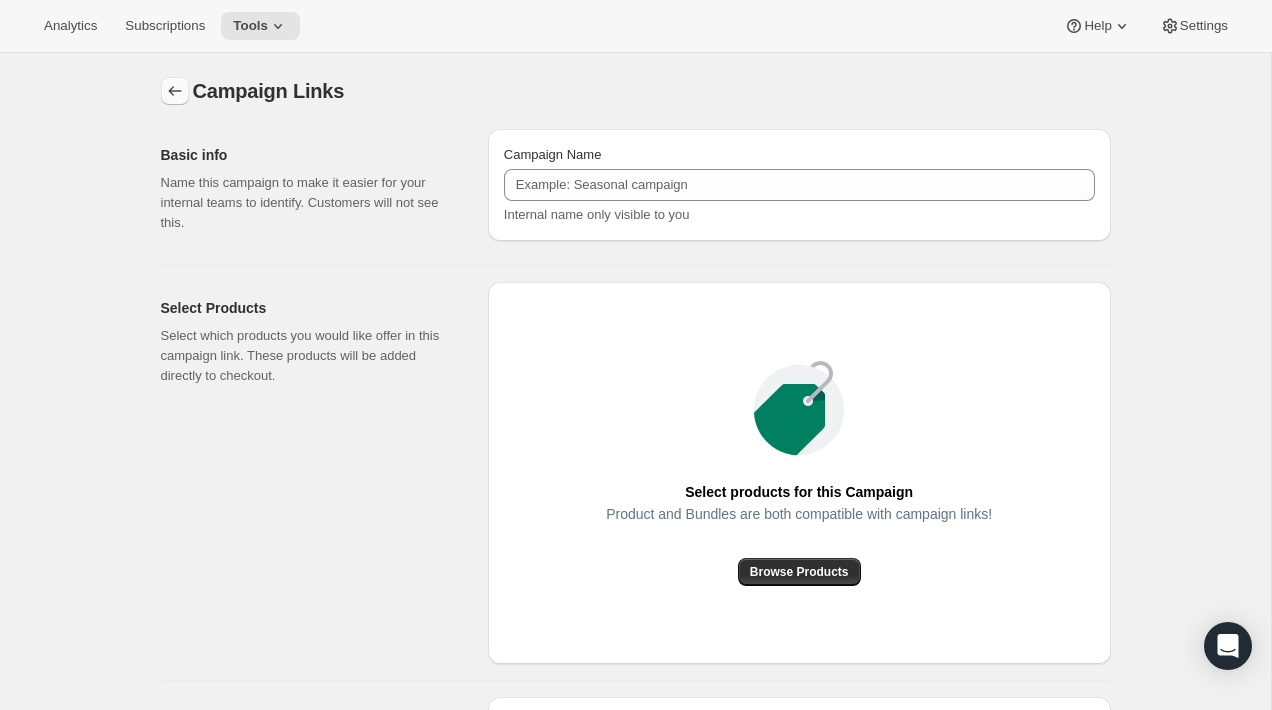 click 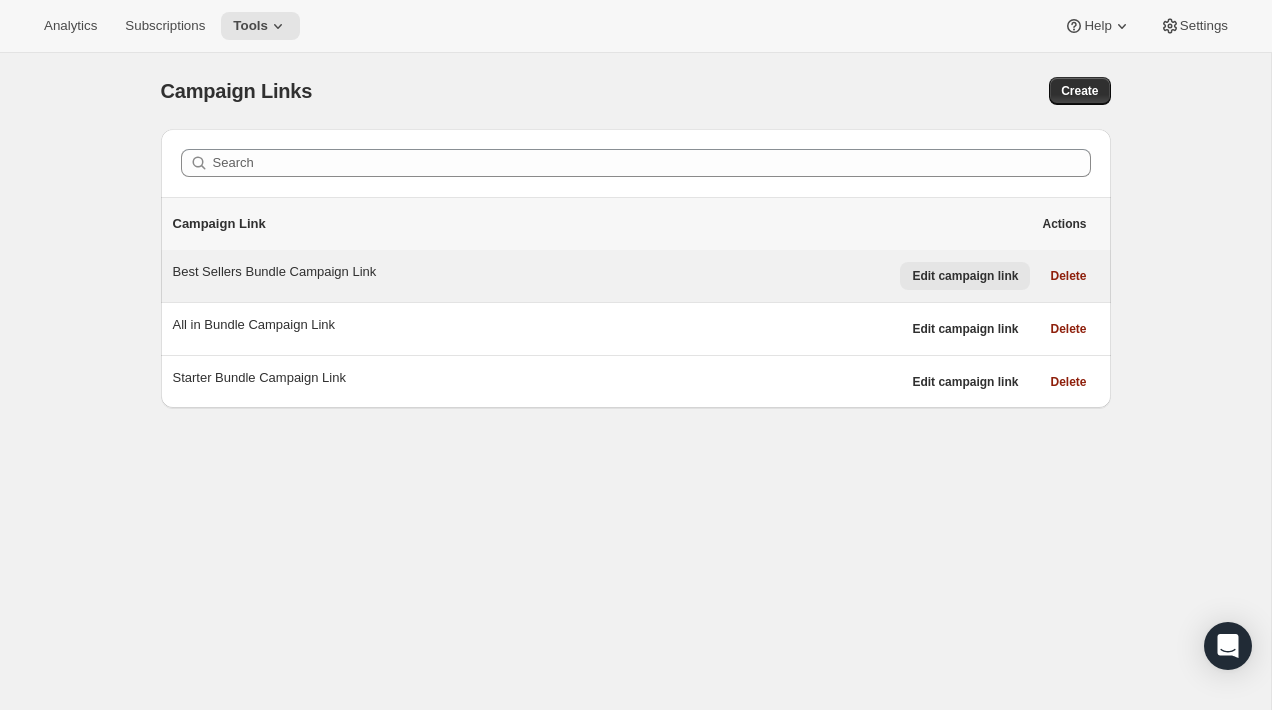 click on "Edit campaign link" at bounding box center [965, 276] 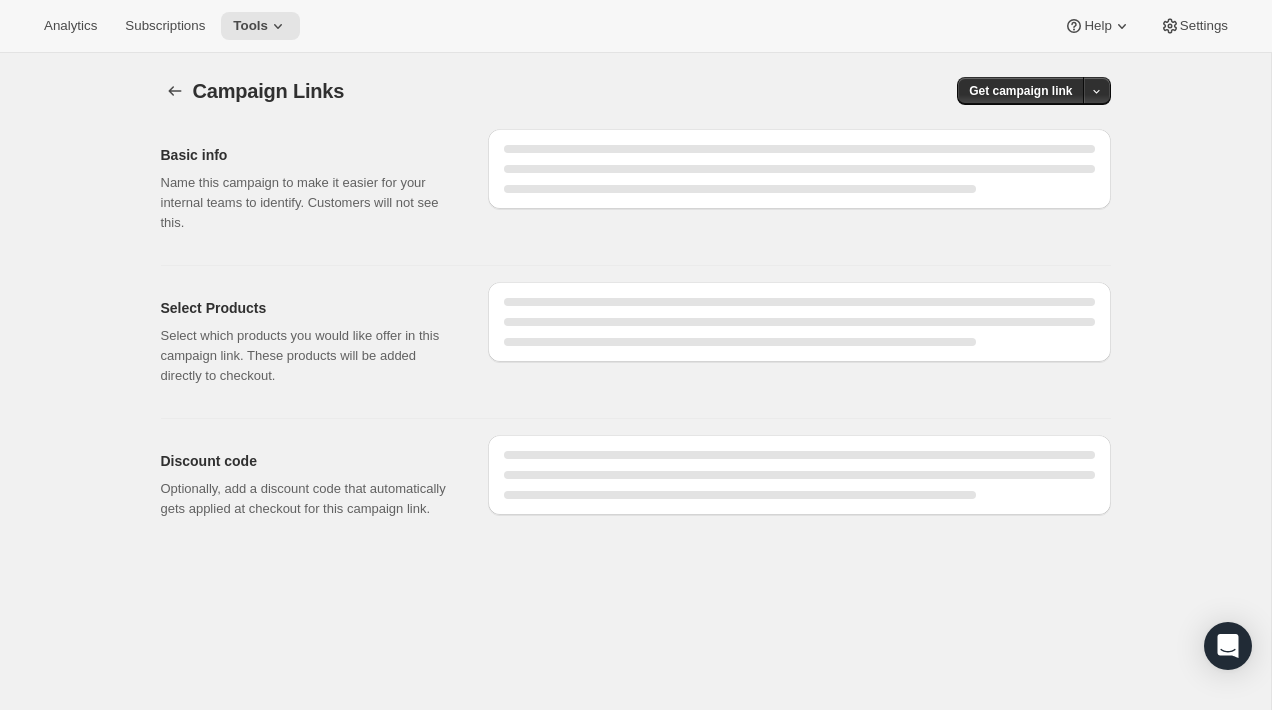 click on "Select Products Select which products you would like offer in this campaign link. These products will be added directly to checkout." at bounding box center (628, 334) 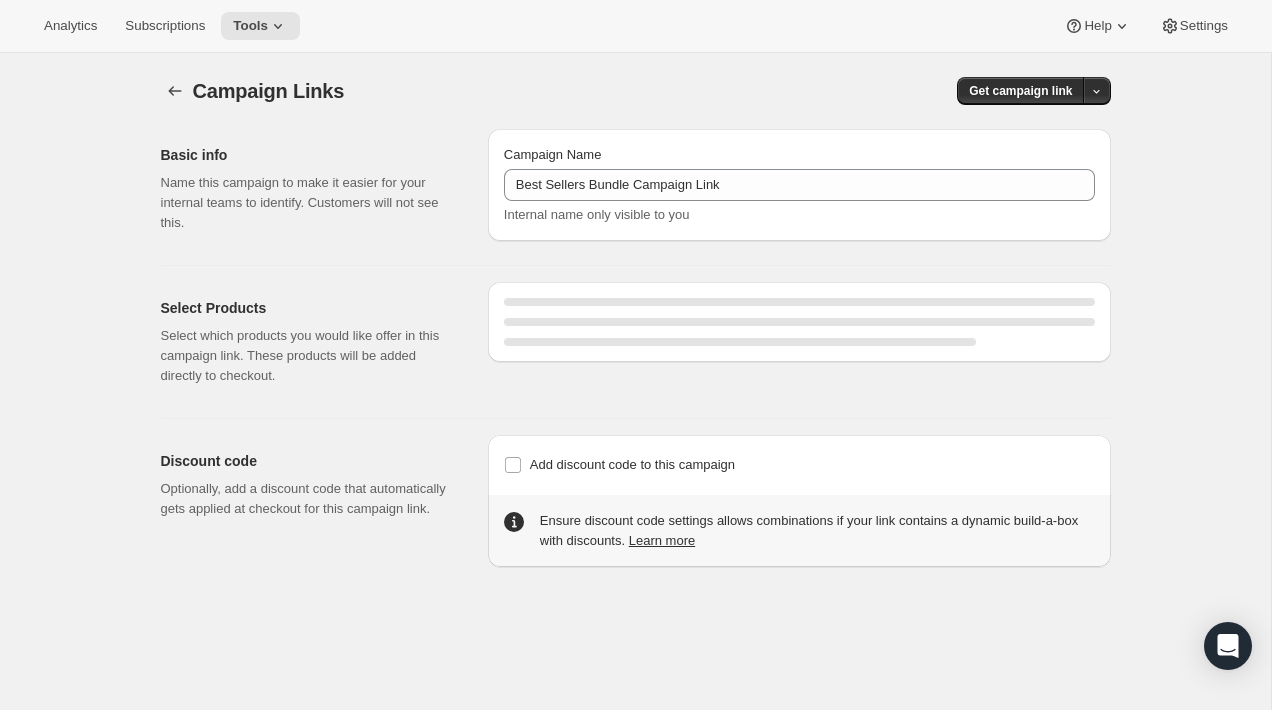 select on "gid://shopify/SellingPlan/4645290229" 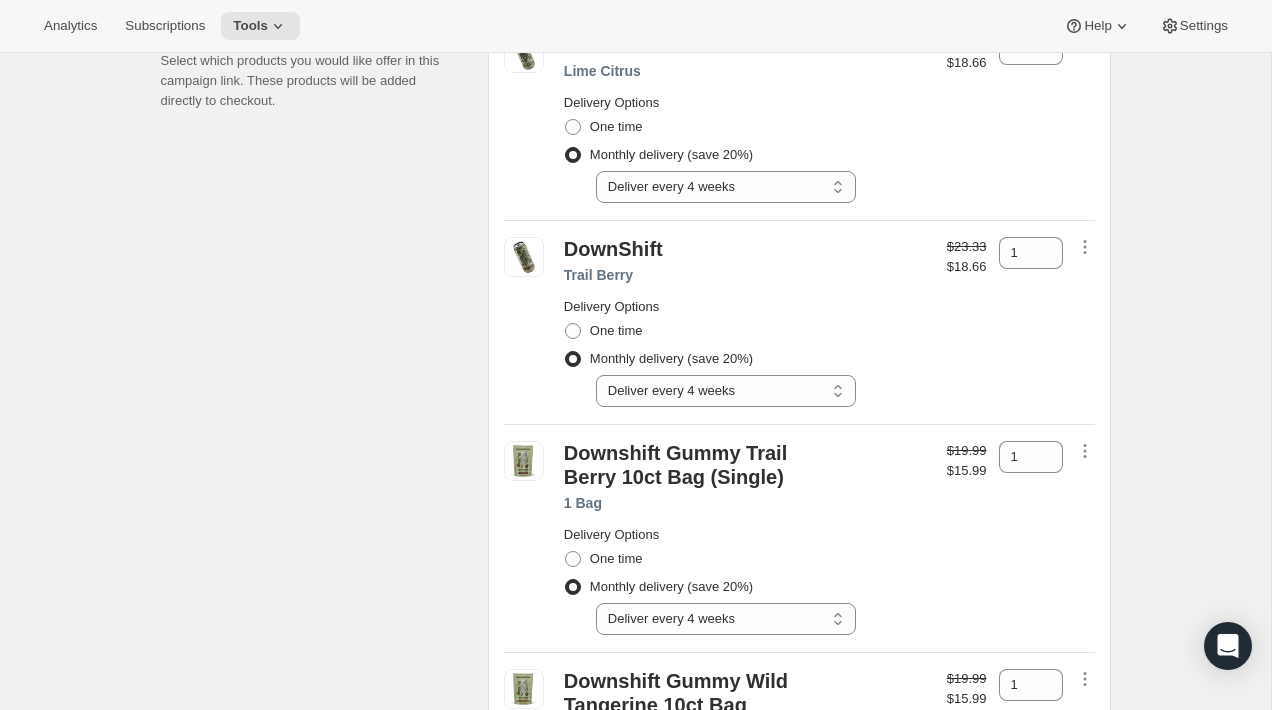 scroll, scrollTop: 61, scrollLeft: 0, axis: vertical 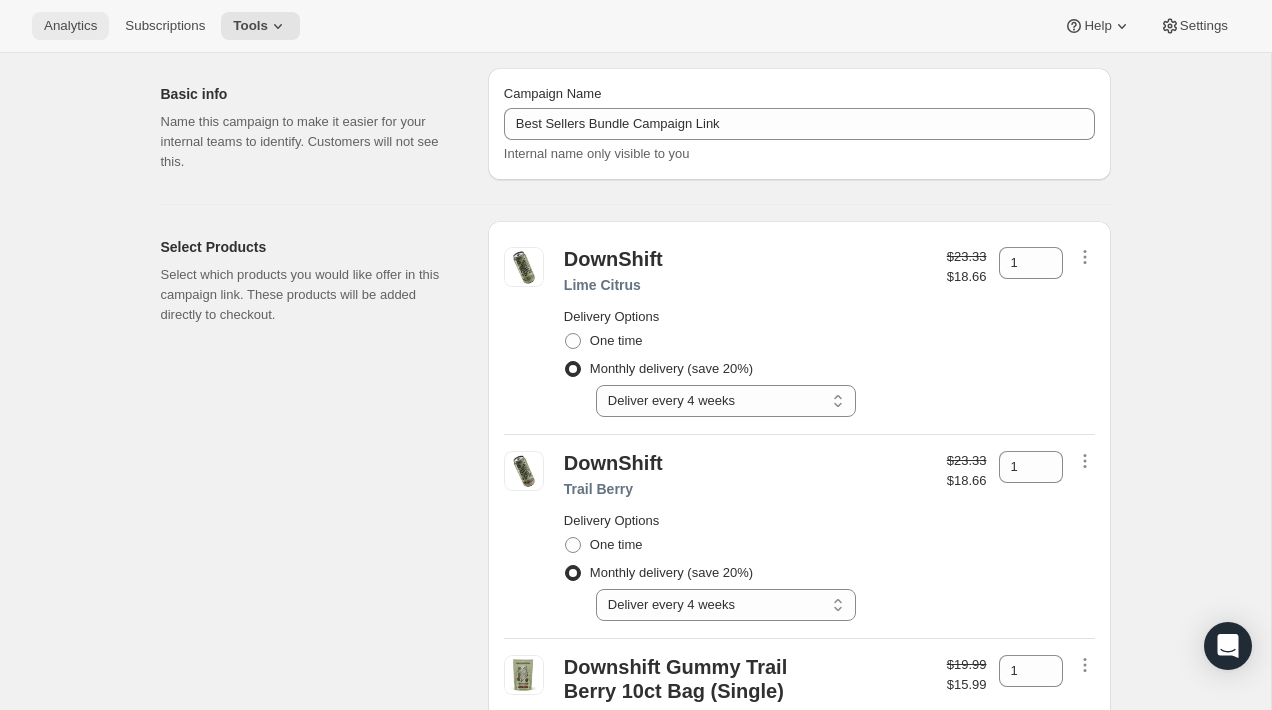 click on "Analytics" at bounding box center [70, 26] 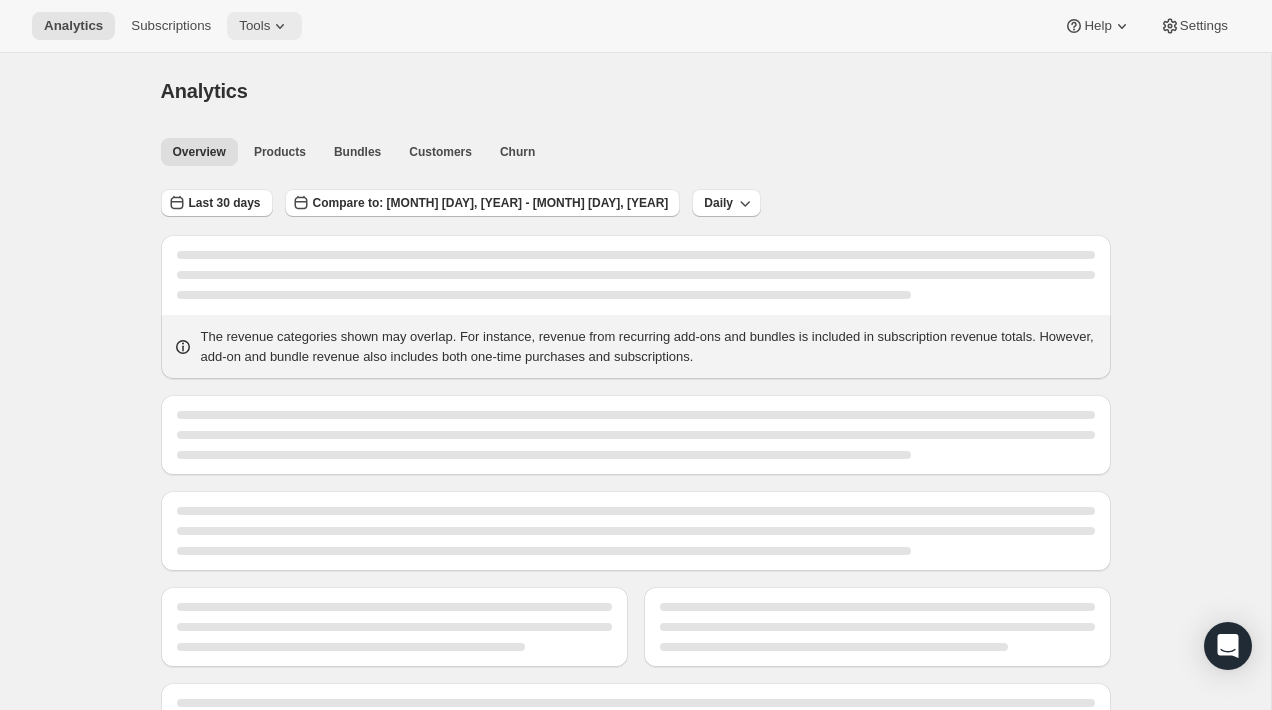 click on "Tools" at bounding box center (254, 26) 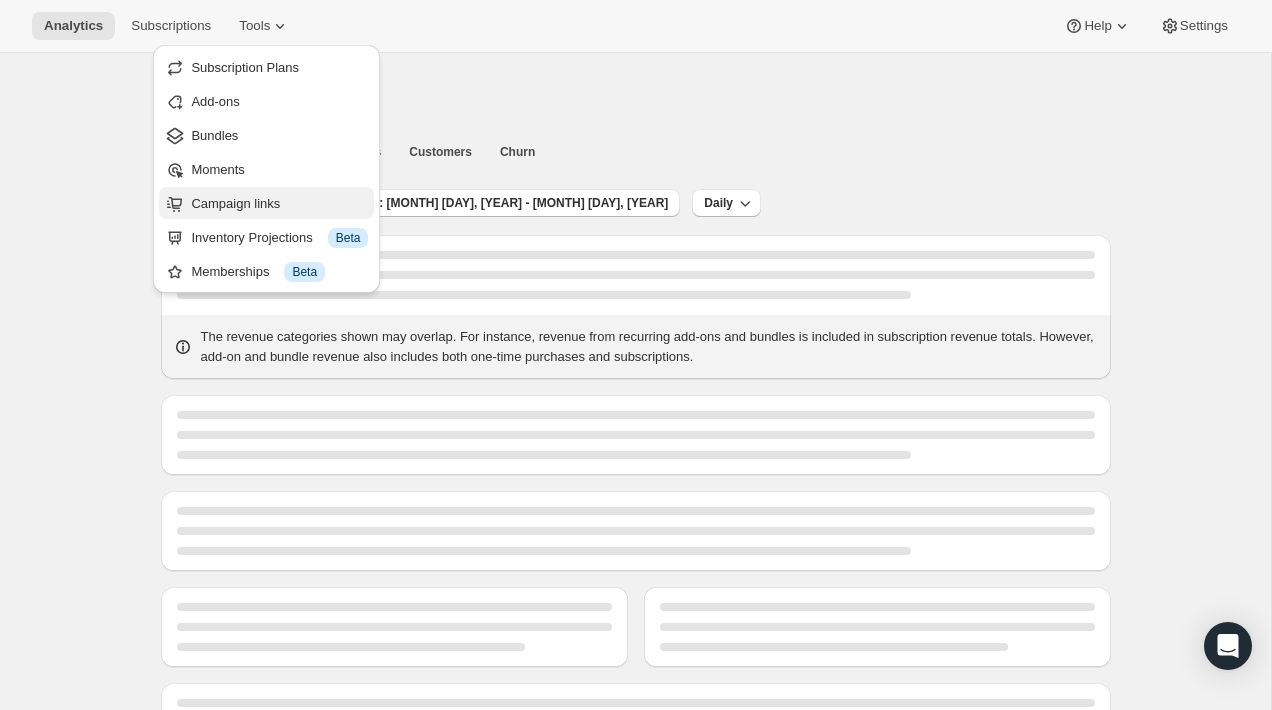 click on "Campaign links" at bounding box center [235, 203] 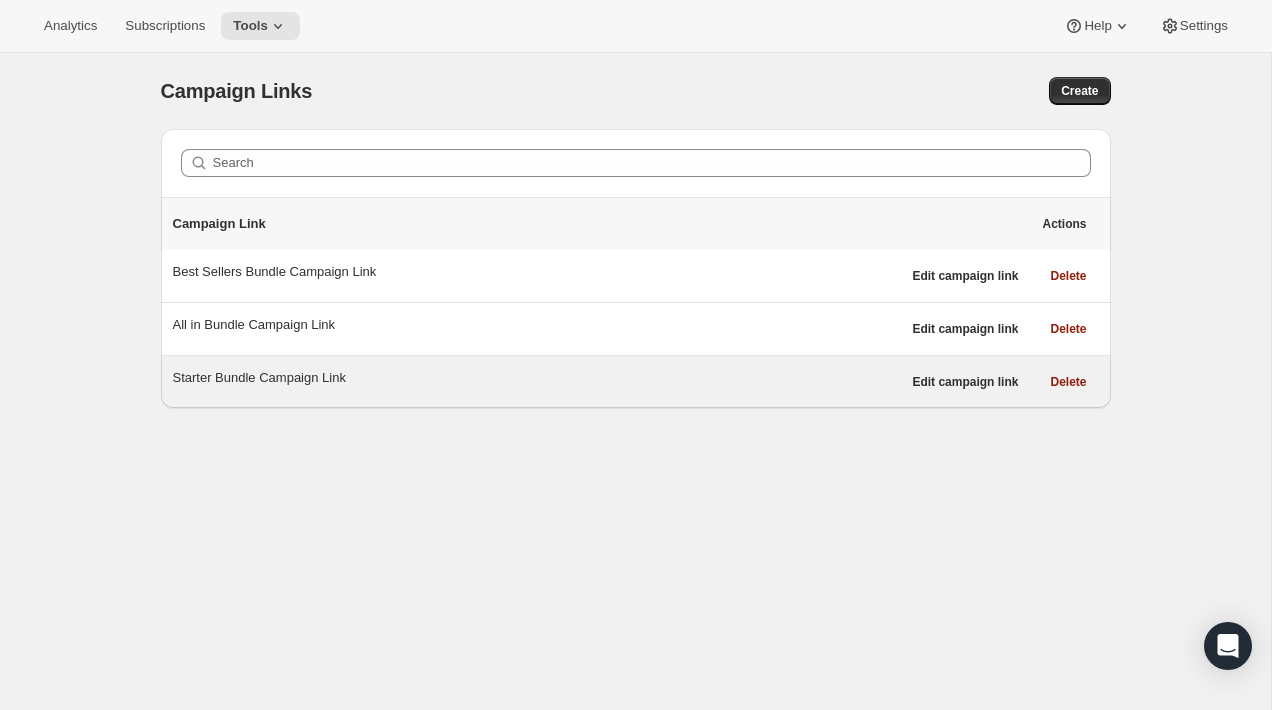 click on "Starter Bundle Campaign Link" at bounding box center (537, 378) 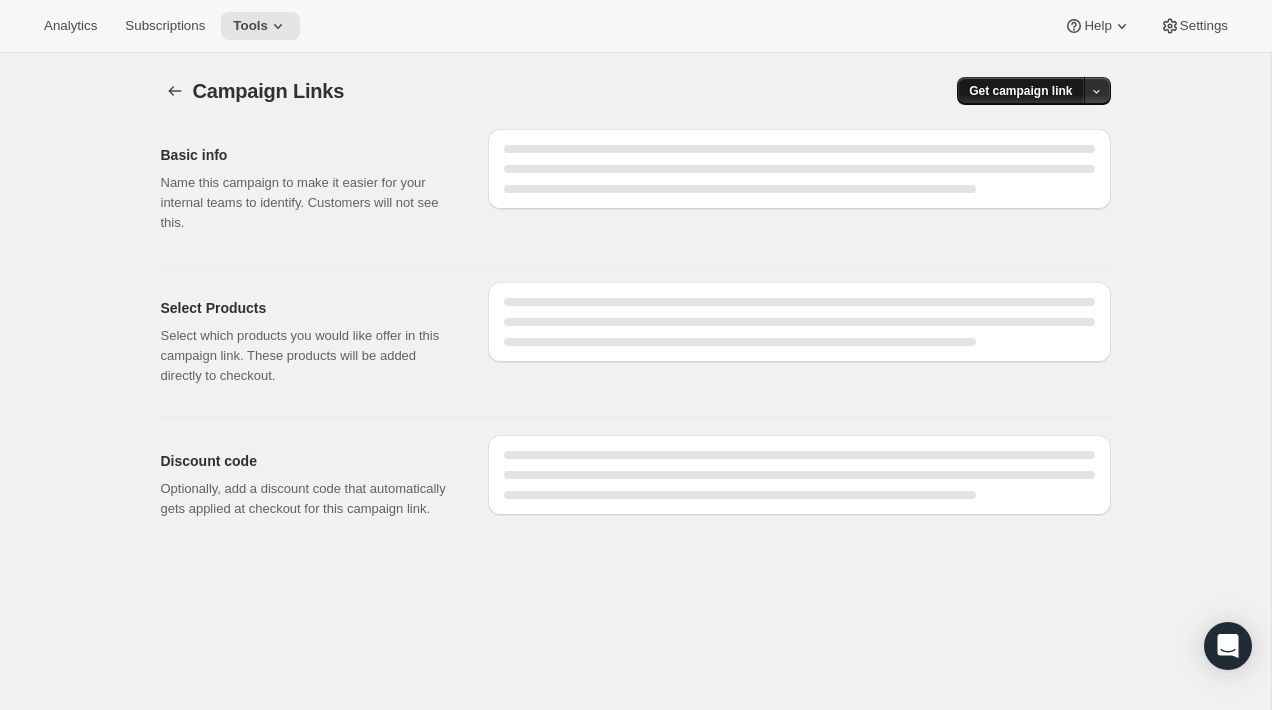 click on "Get campaign link" at bounding box center [1020, 91] 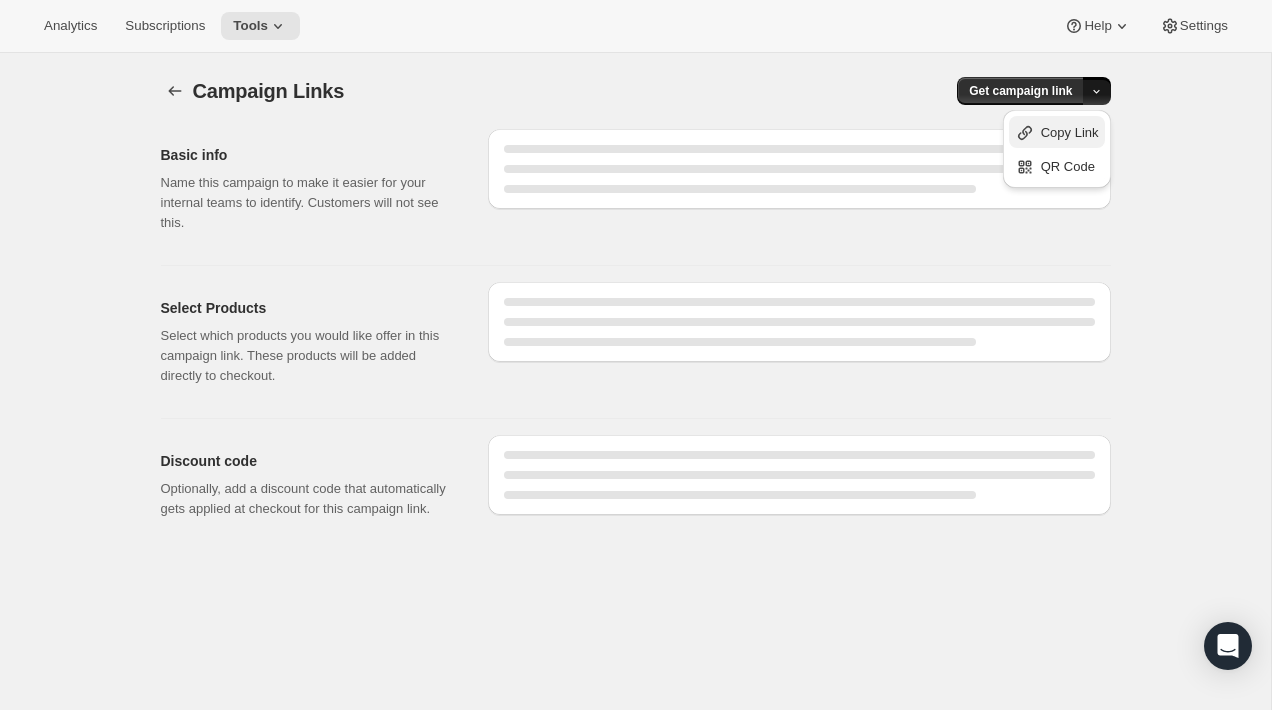 click on "Copy Link" at bounding box center [1070, 132] 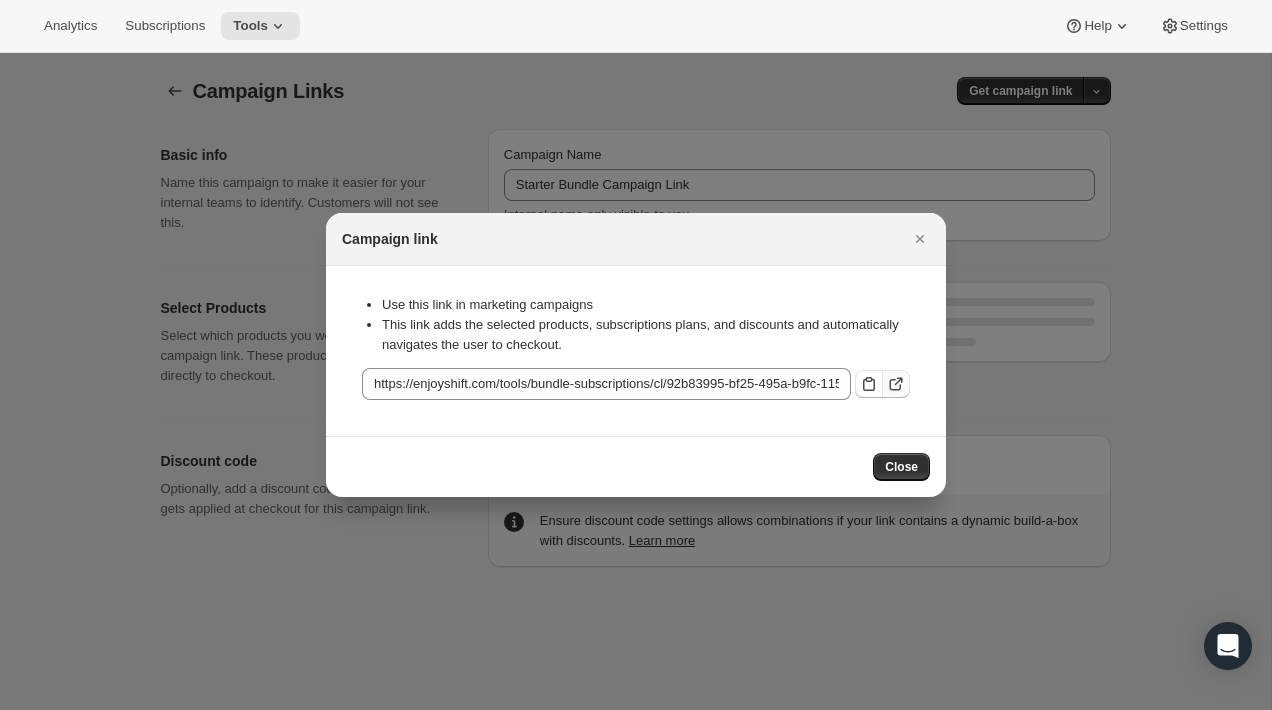 select on "gid://shopify/SellingPlan/4645290229" 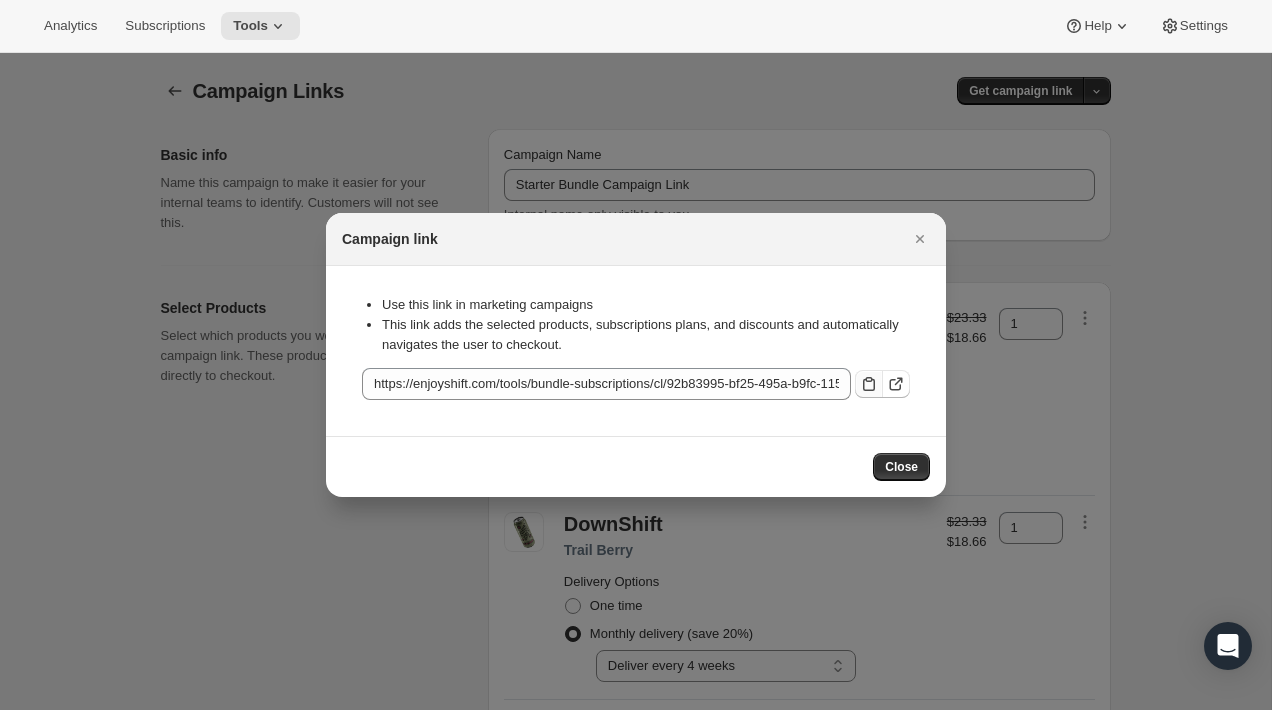 click 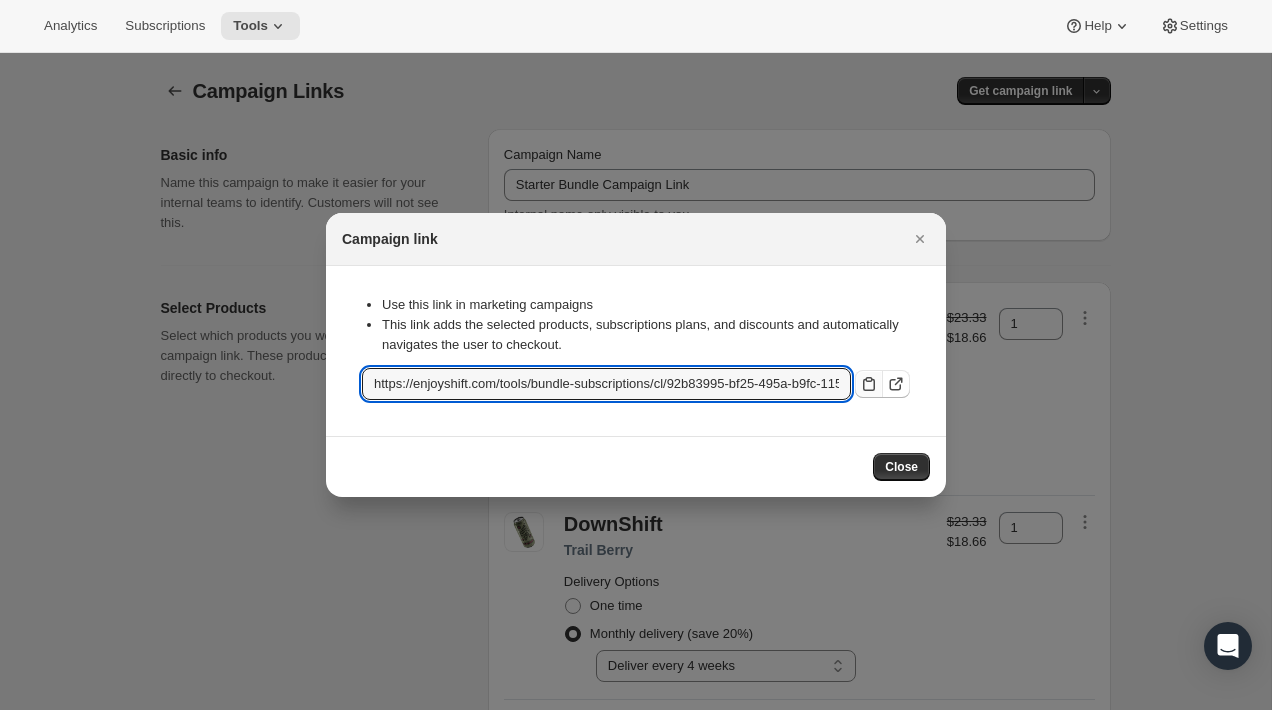 click at bounding box center (636, 355) 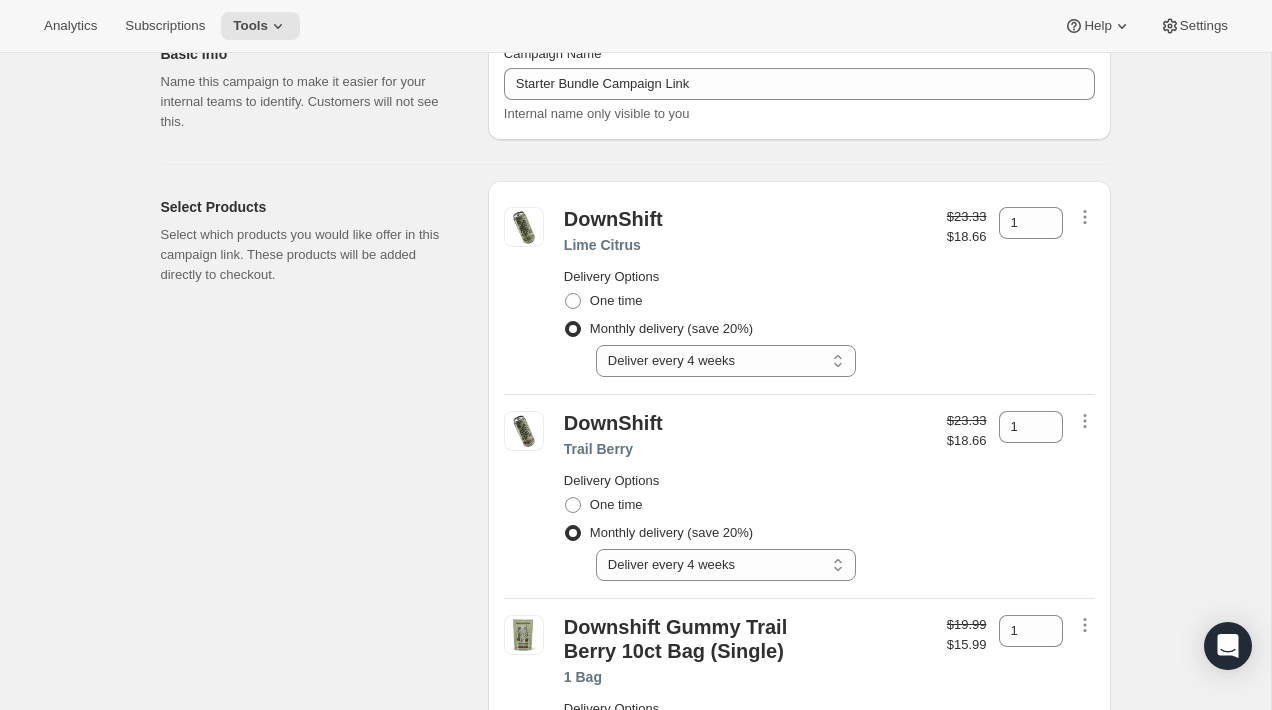 scroll, scrollTop: 0, scrollLeft: 0, axis: both 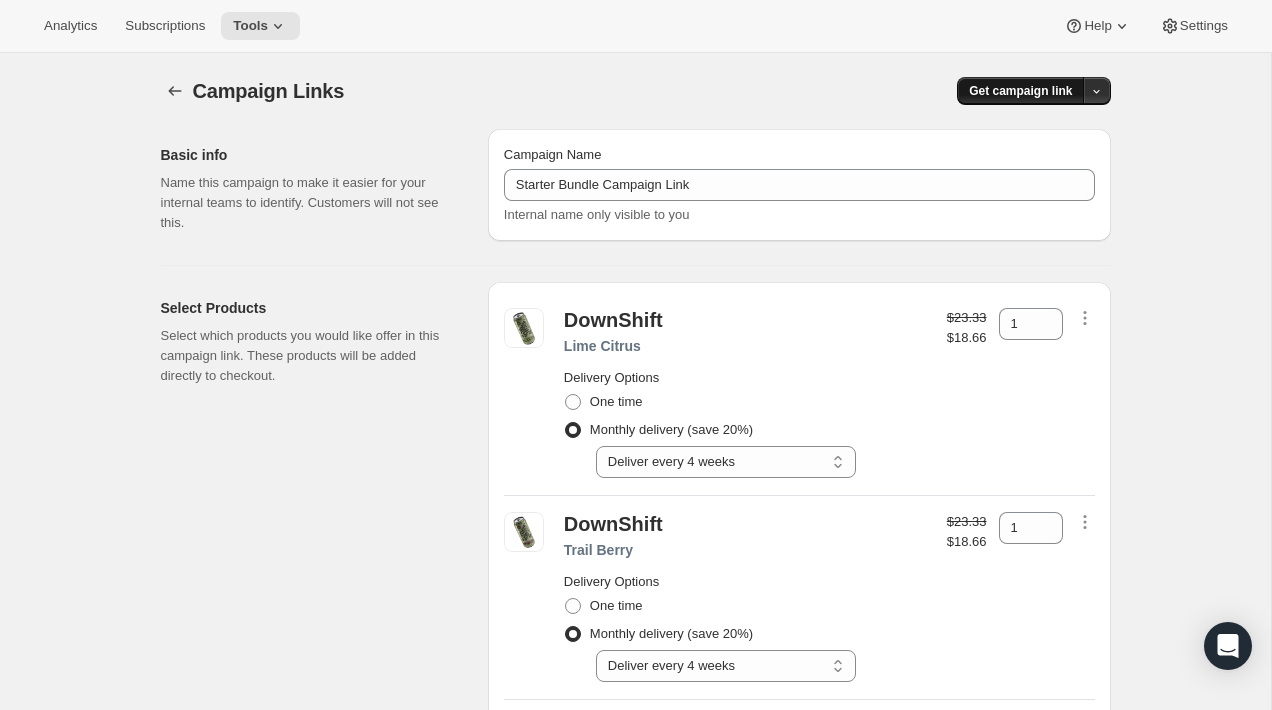 click on "Get campaign link" at bounding box center [1020, 91] 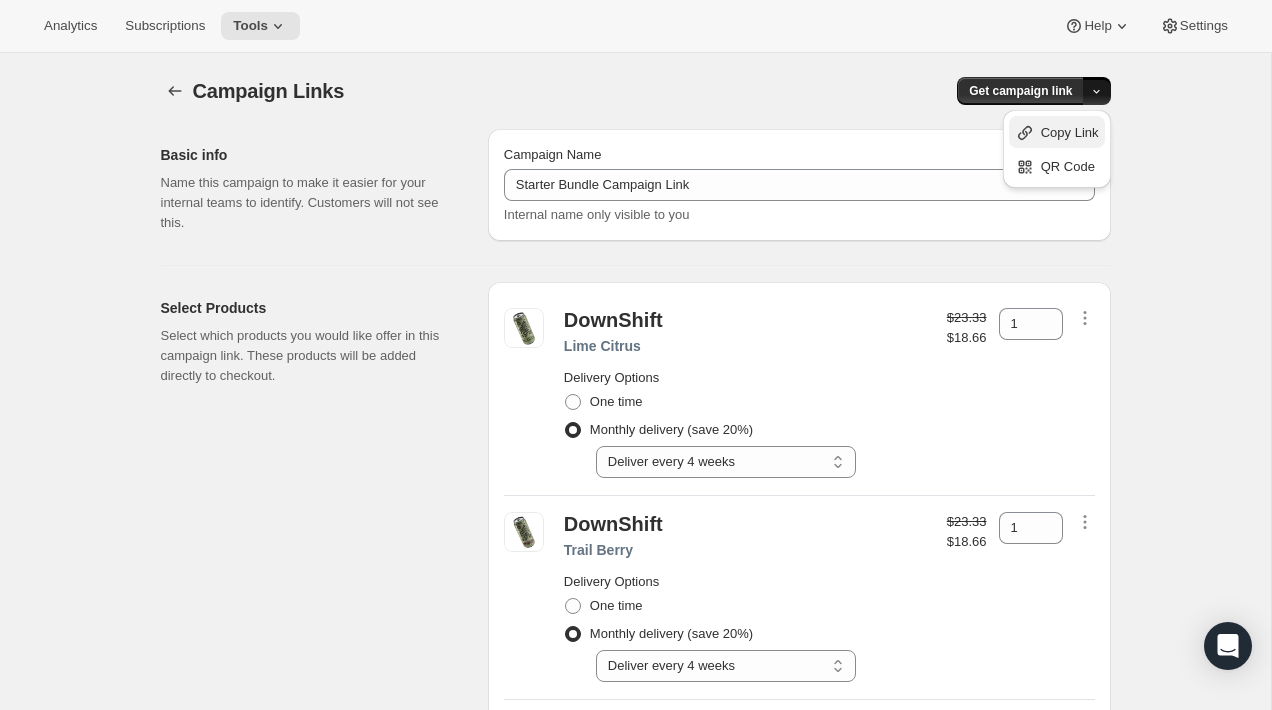 click on "Copy Link" at bounding box center [1070, 132] 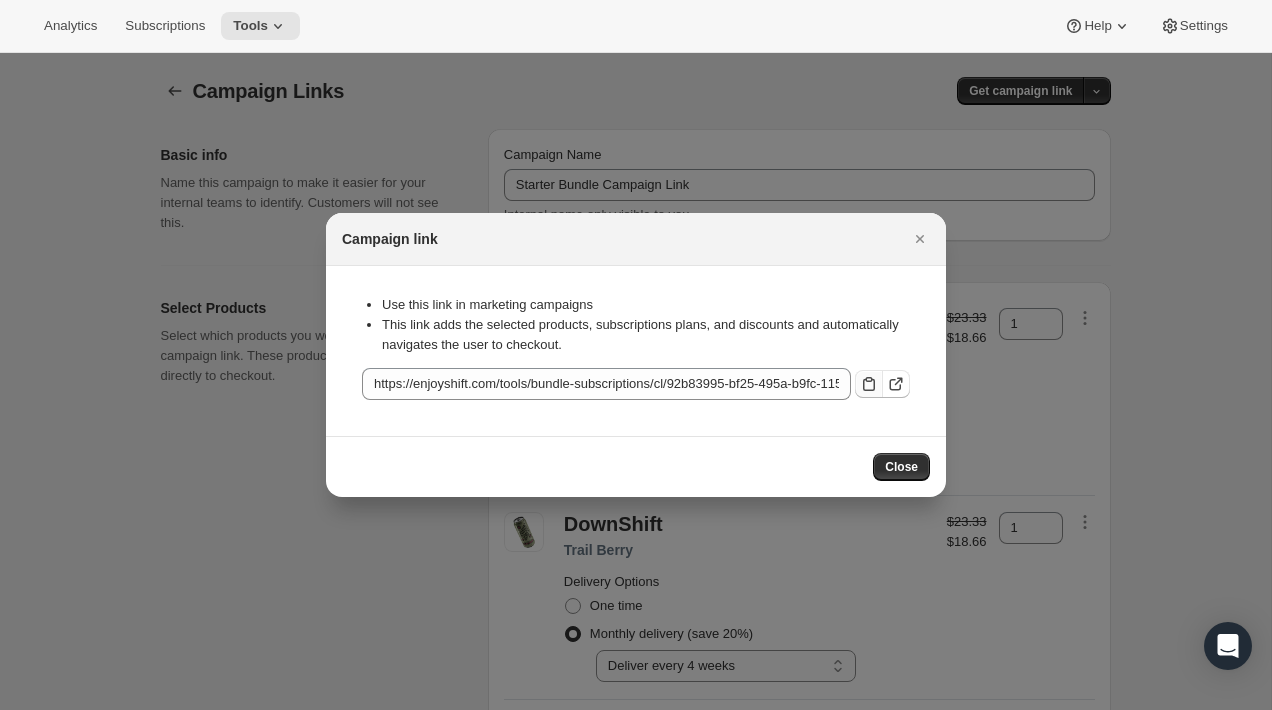click 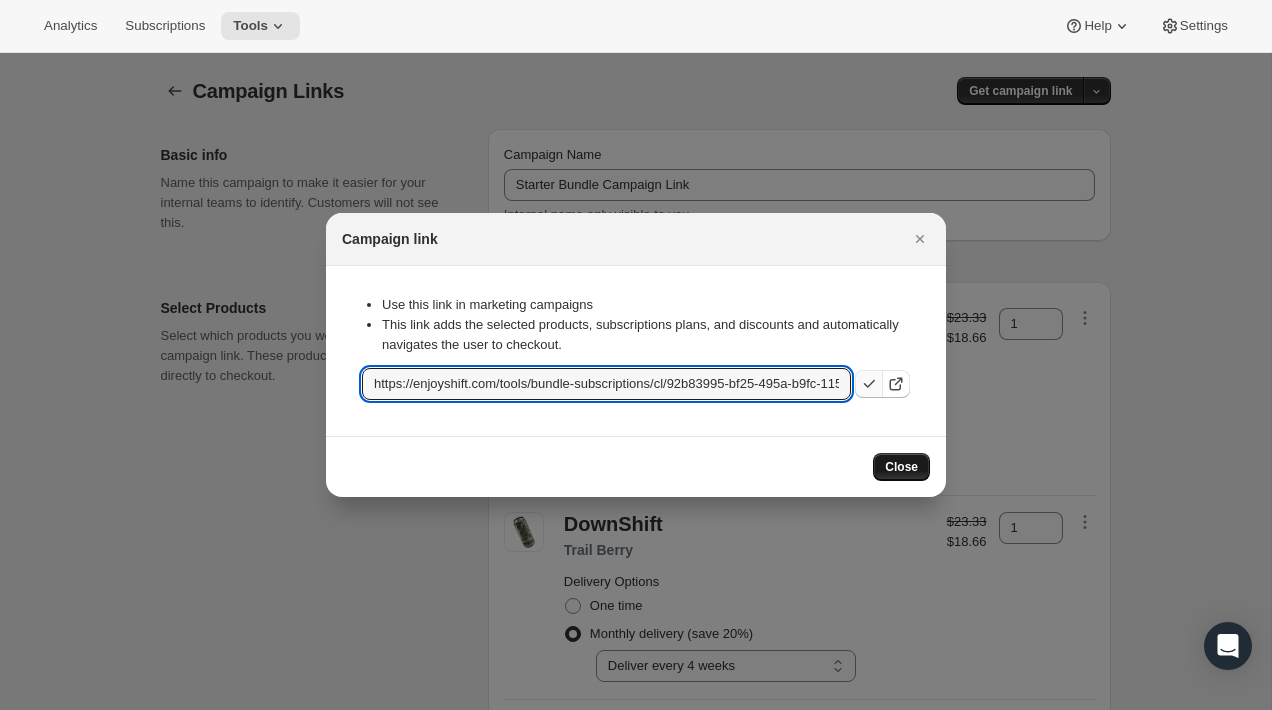 click on "Close" at bounding box center [901, 467] 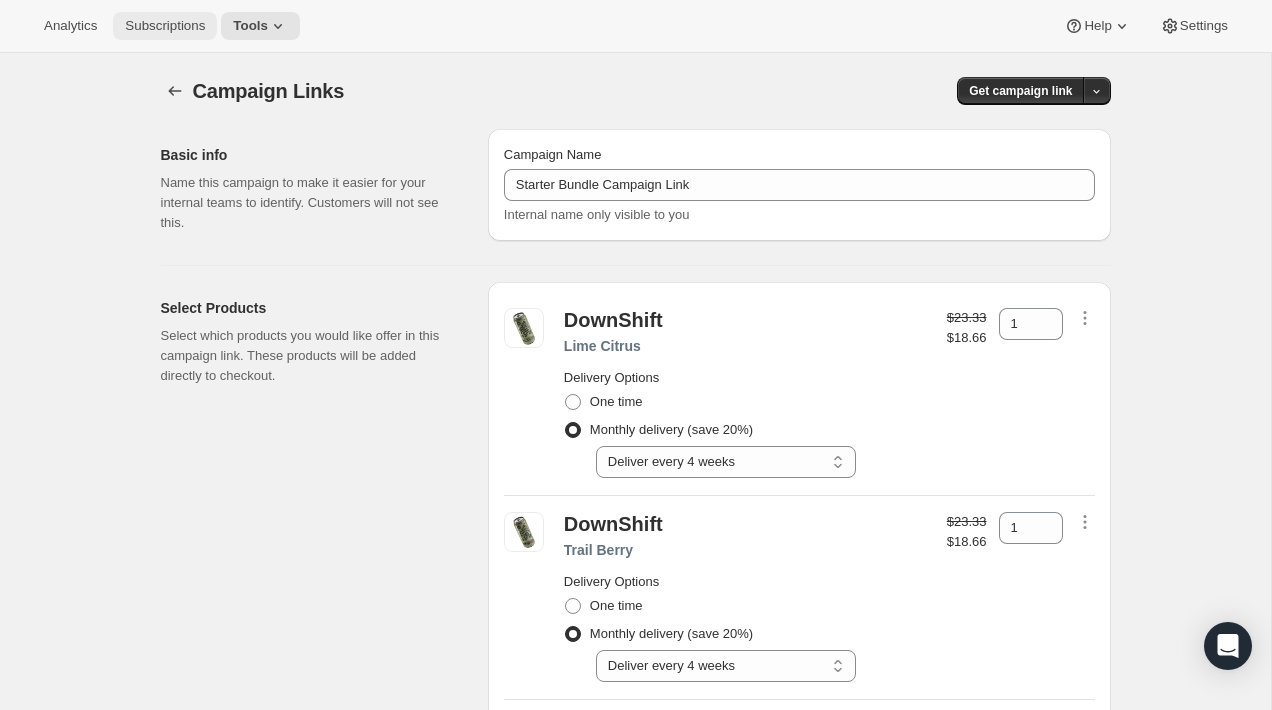 click on "Subscriptions" at bounding box center (165, 26) 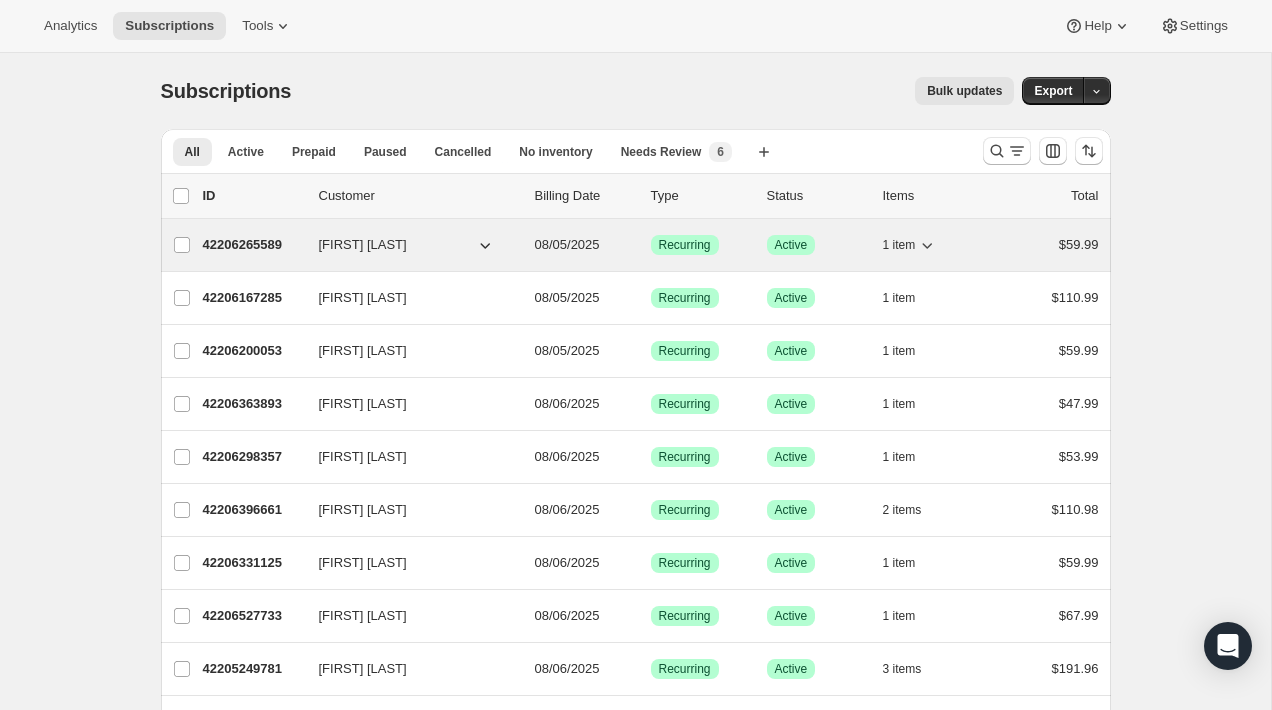 click on "[FIRST] [LAST]" at bounding box center [363, 245] 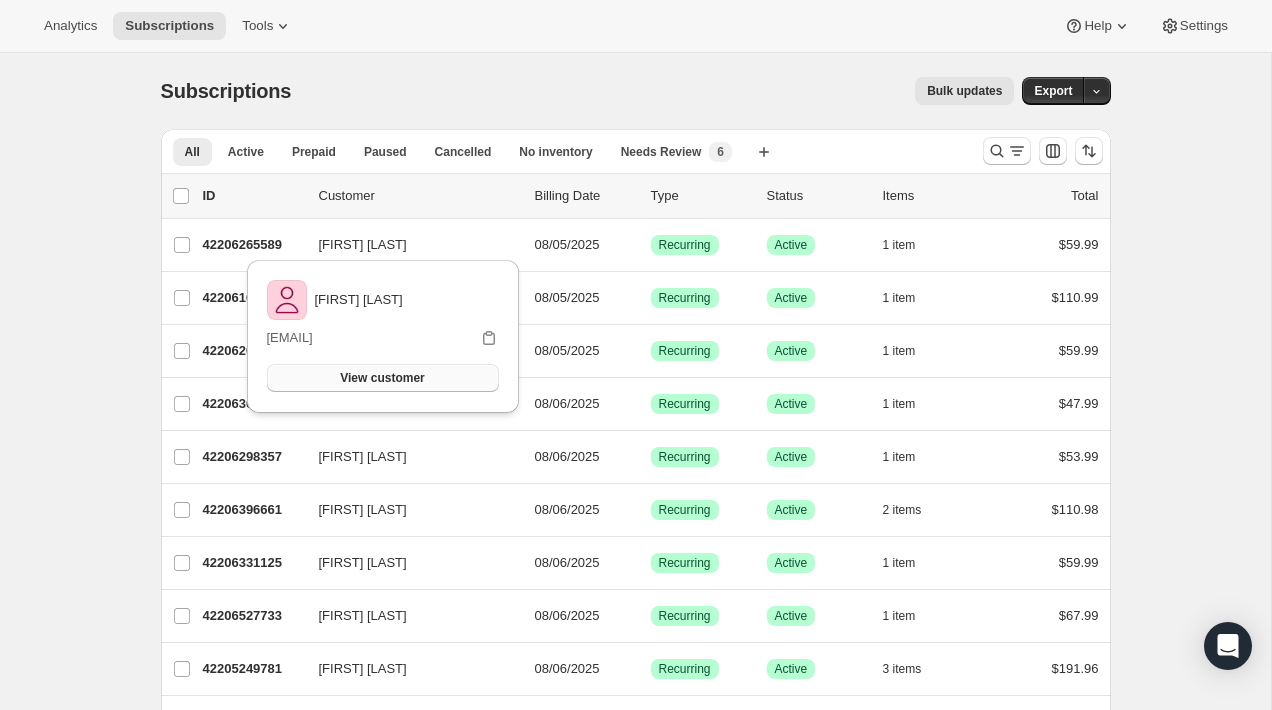 click on "View customer" at bounding box center [382, 378] 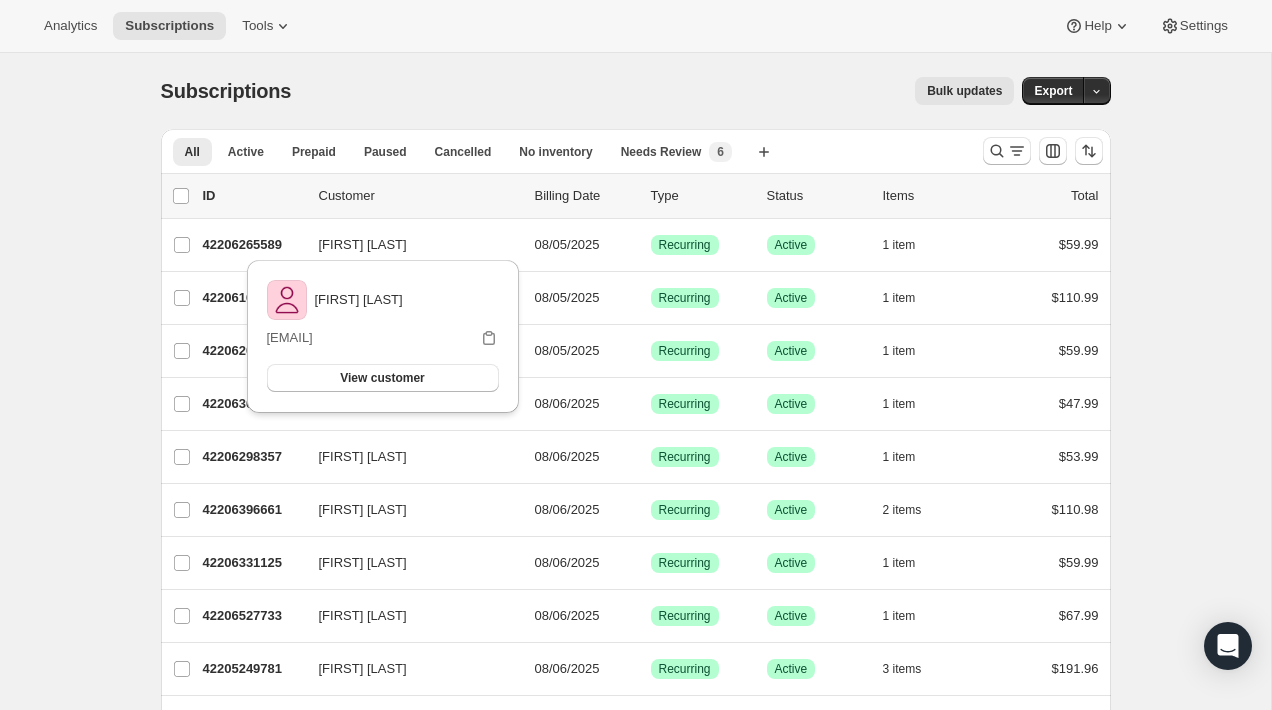 click on "Analytics Subscriptions Tools Help Settings" at bounding box center [636, 26] 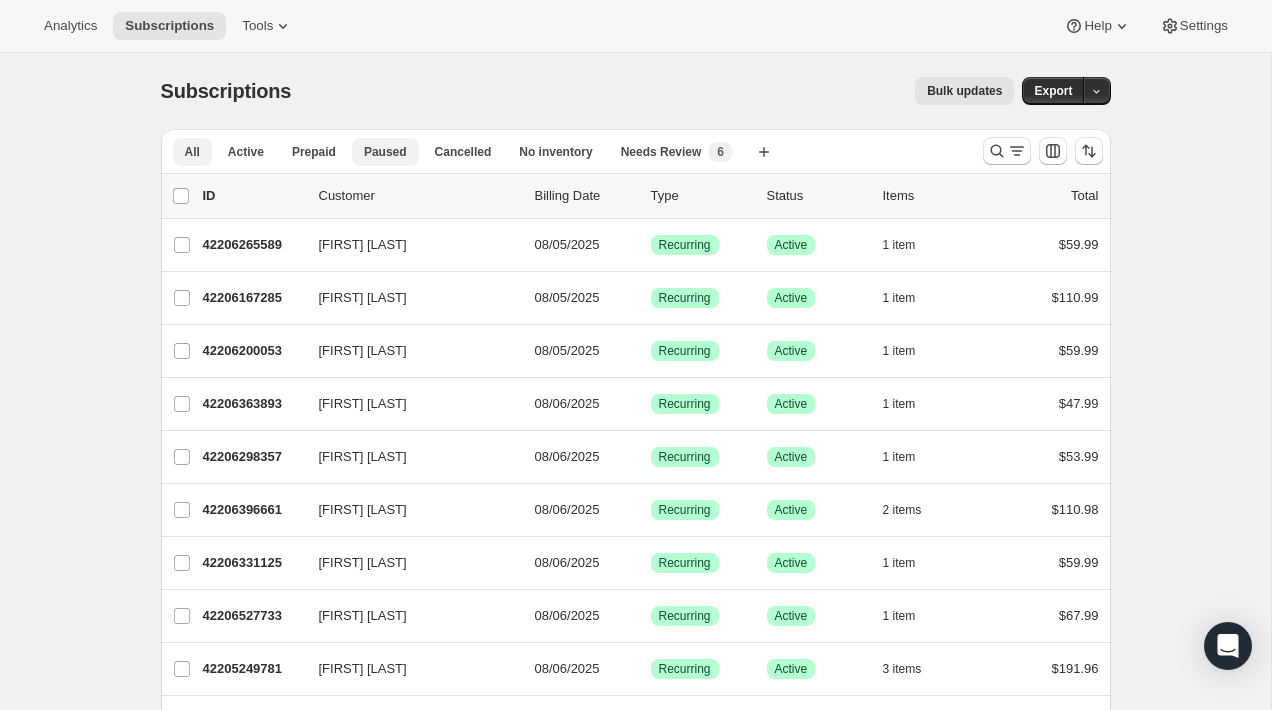 click on "Paused" at bounding box center (385, 152) 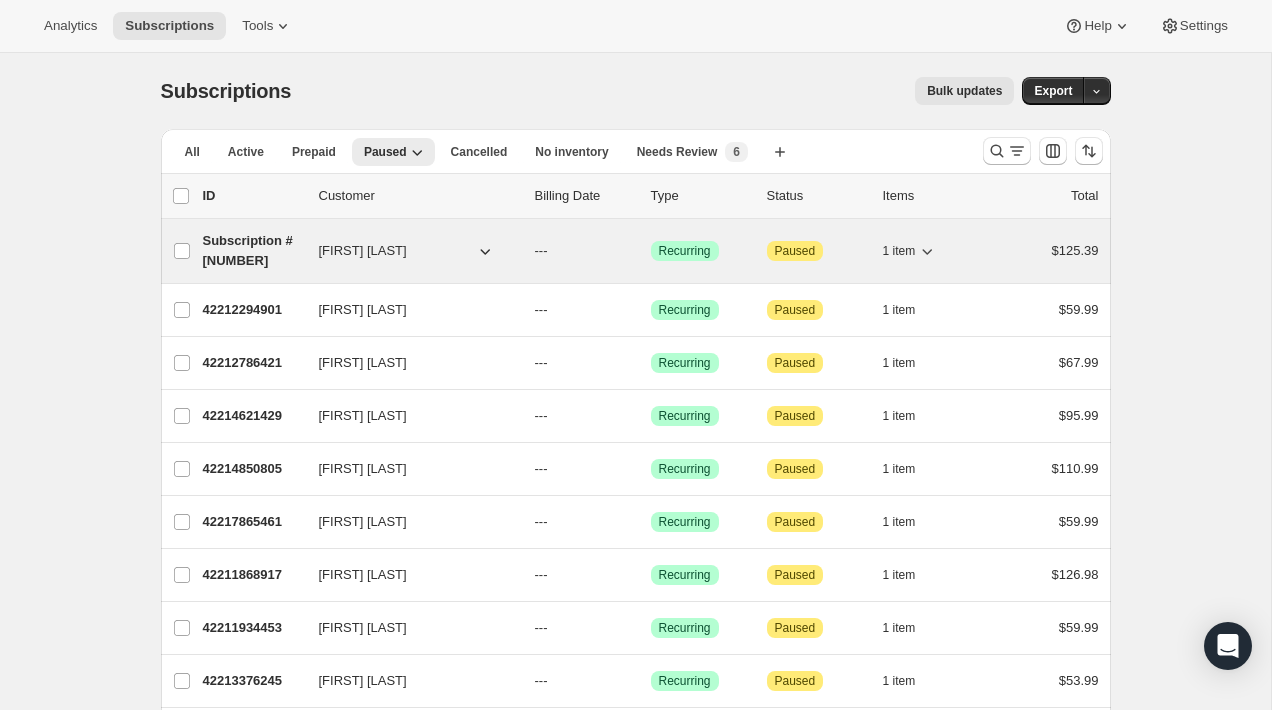click on "[FIRST] [LAST]" at bounding box center (363, 251) 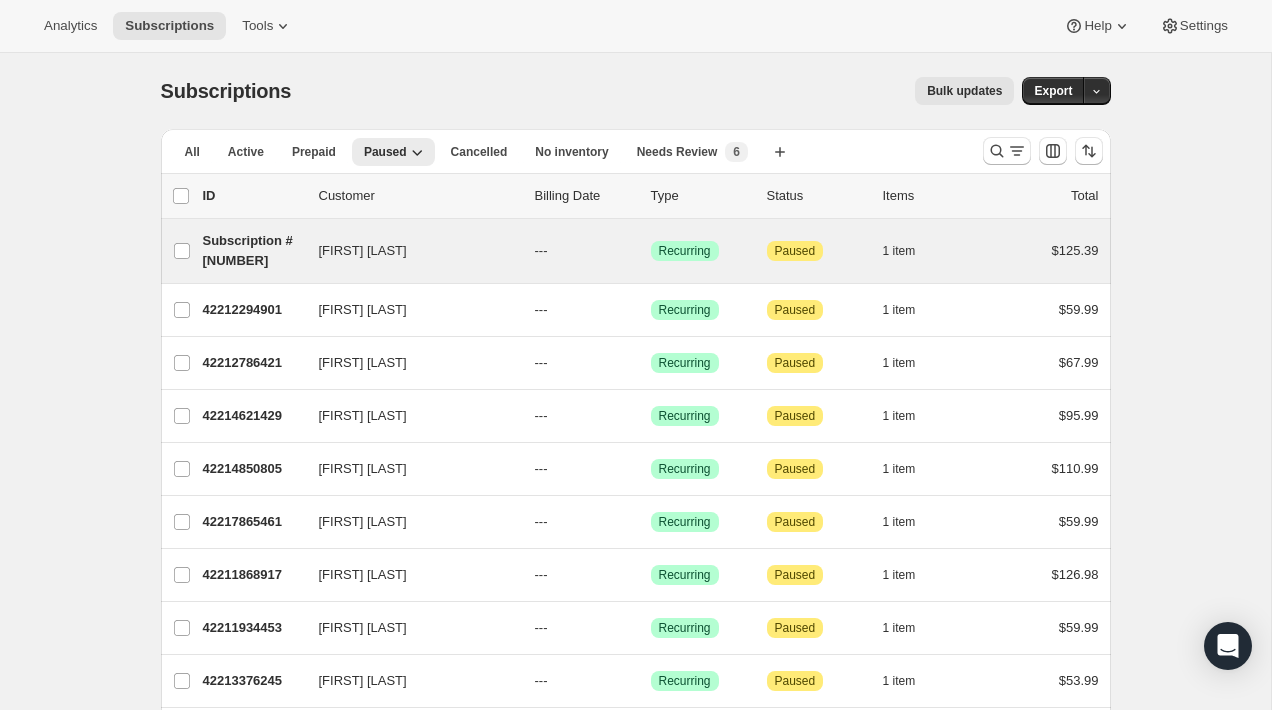 click on "[FIRST] [LAST] [NUMBER] [FIRST] [LAST] --- Success Recurring Attention Paused 1   item [PRICE]" at bounding box center (636, 251) 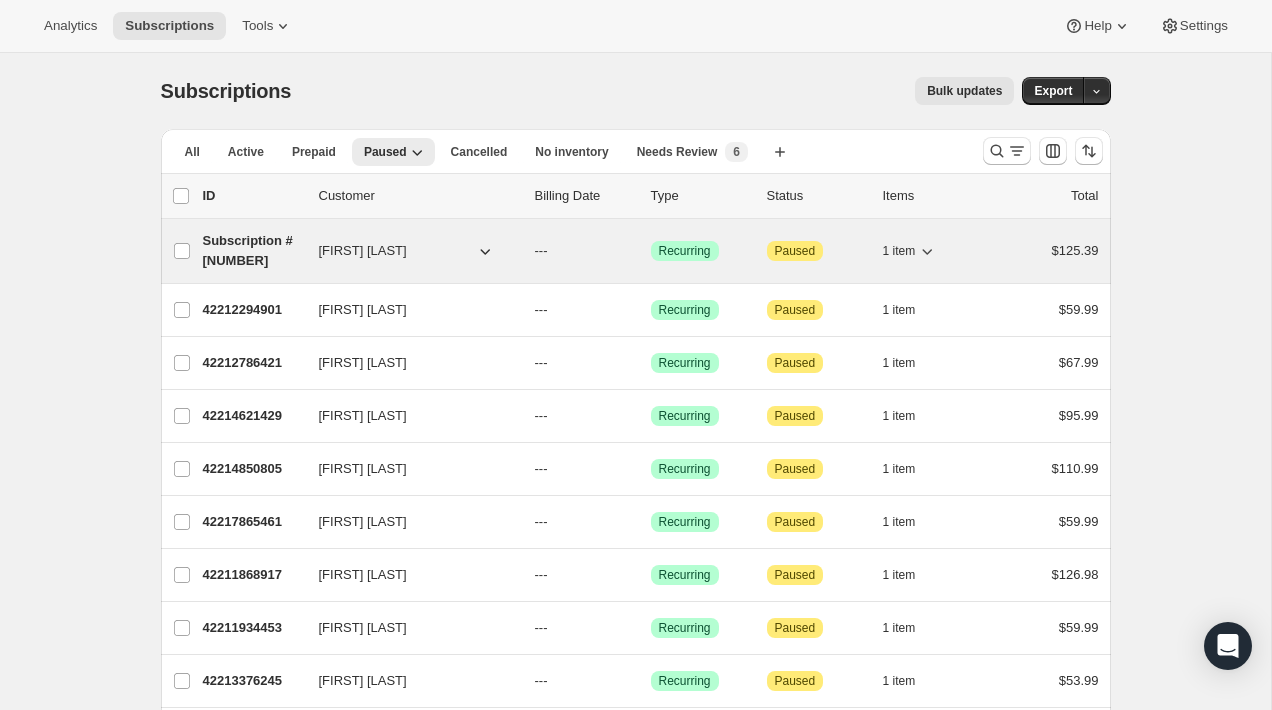click on "[FIRST] [LAST]" at bounding box center (407, 251) 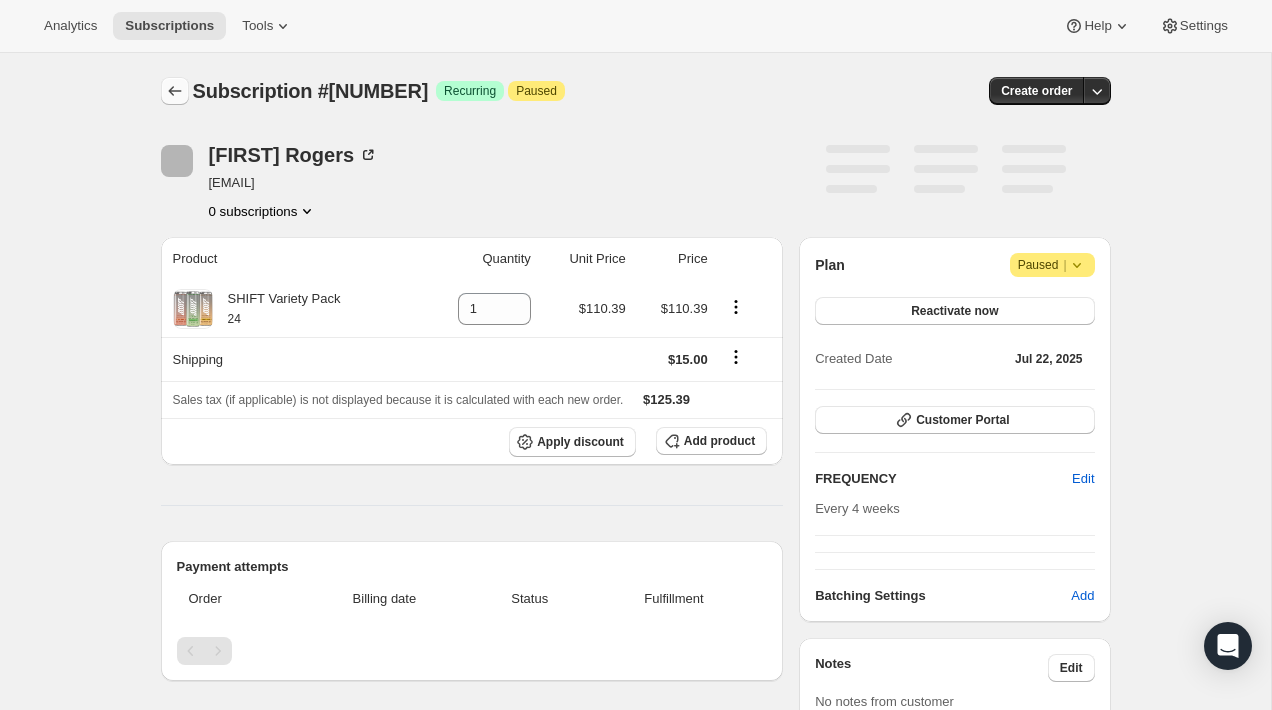 click 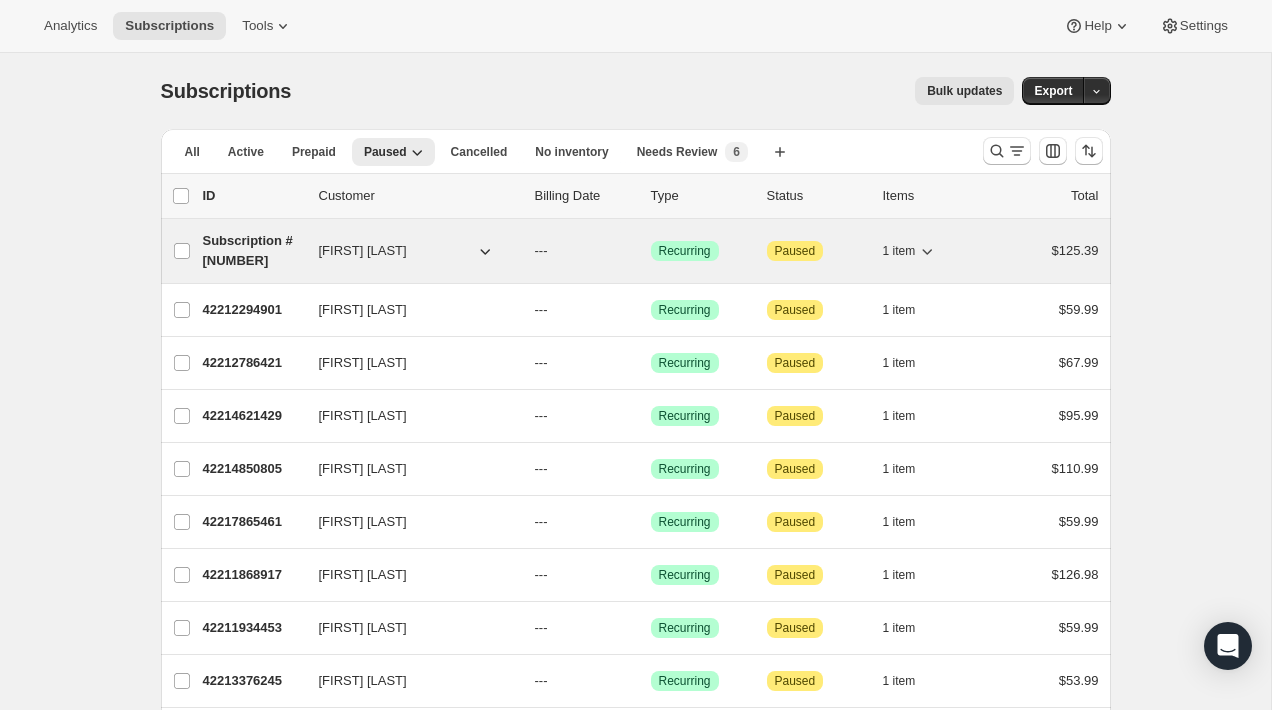 click 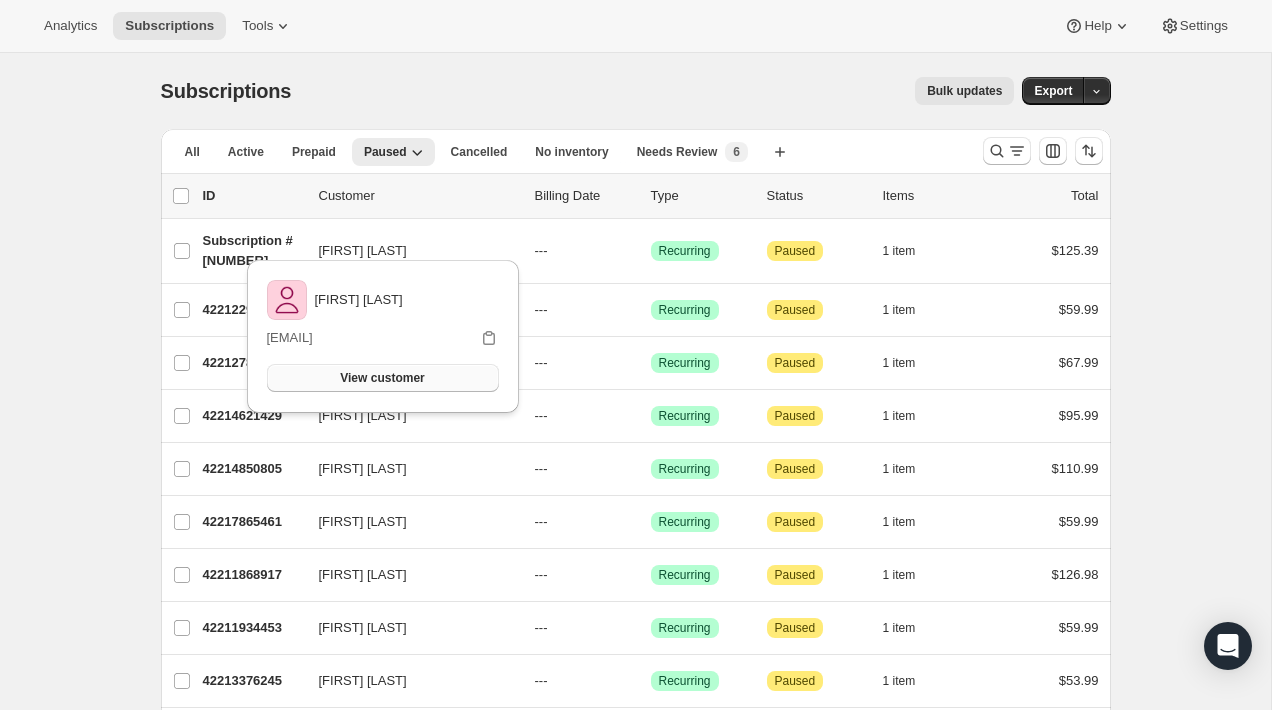 click on "View customer" at bounding box center [382, 378] 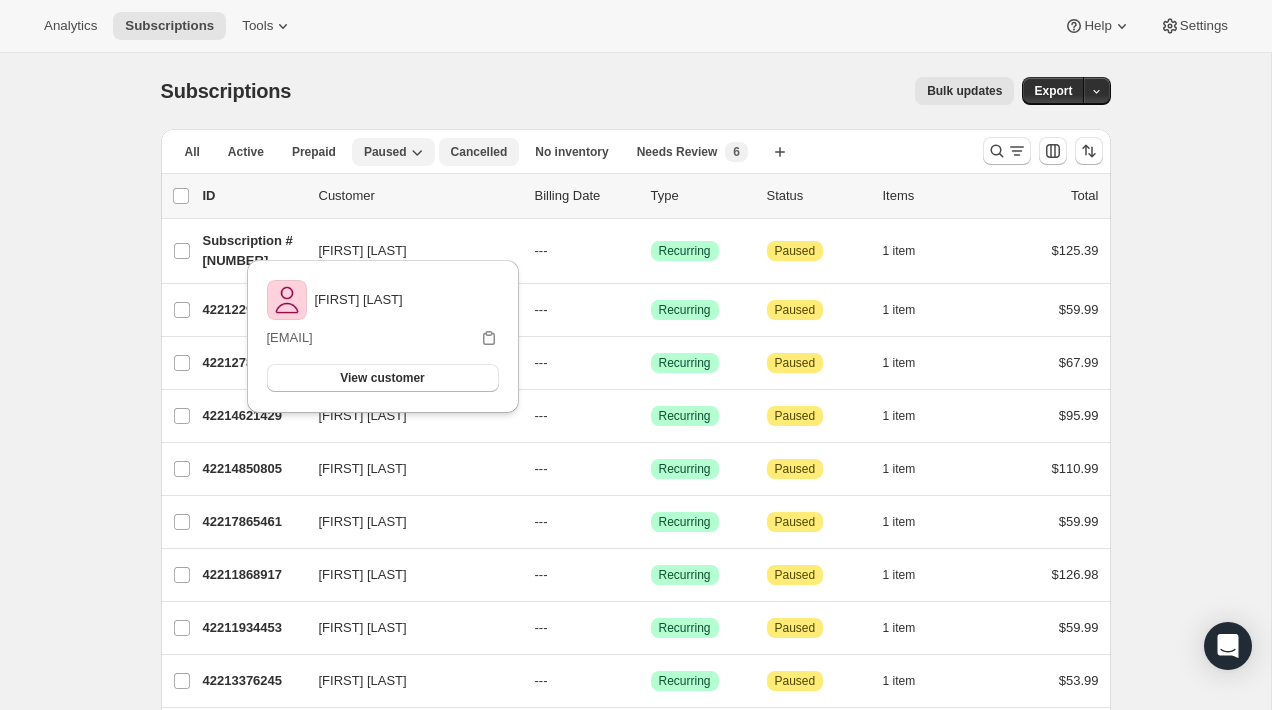 click on "Cancelled" at bounding box center (479, 152) 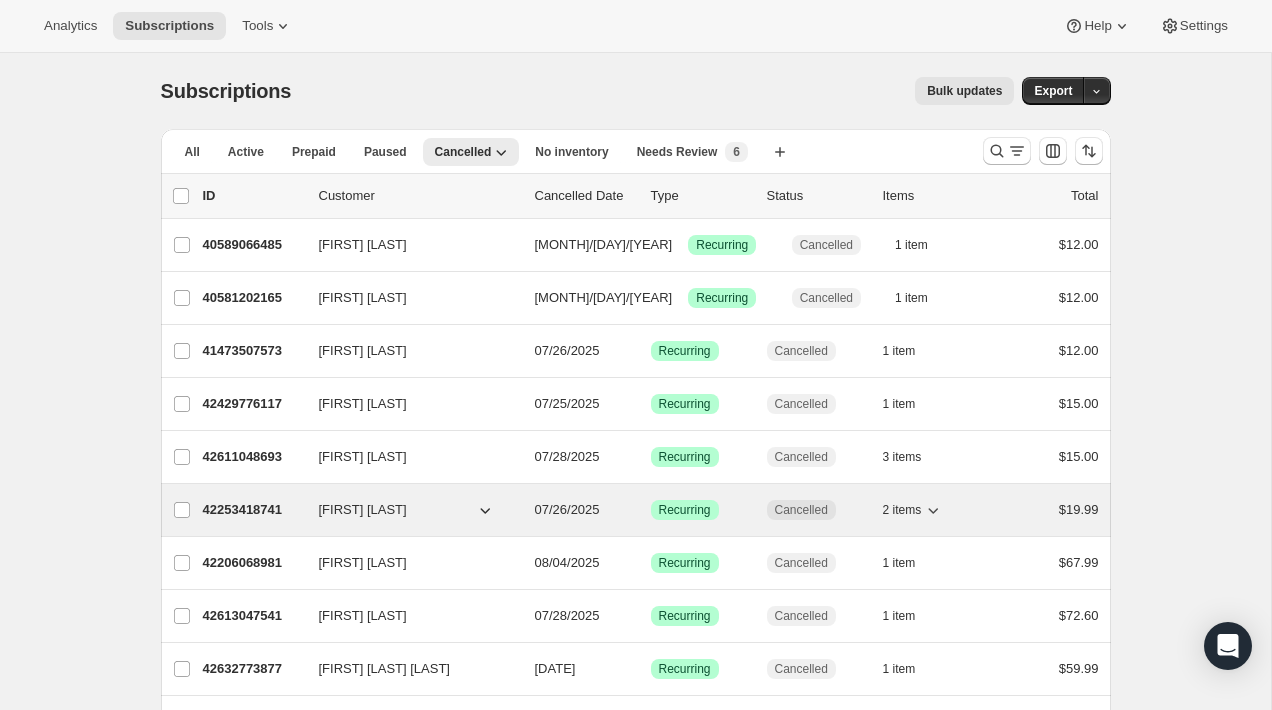 click on "[FIRST] [LAST]" at bounding box center [407, 510] 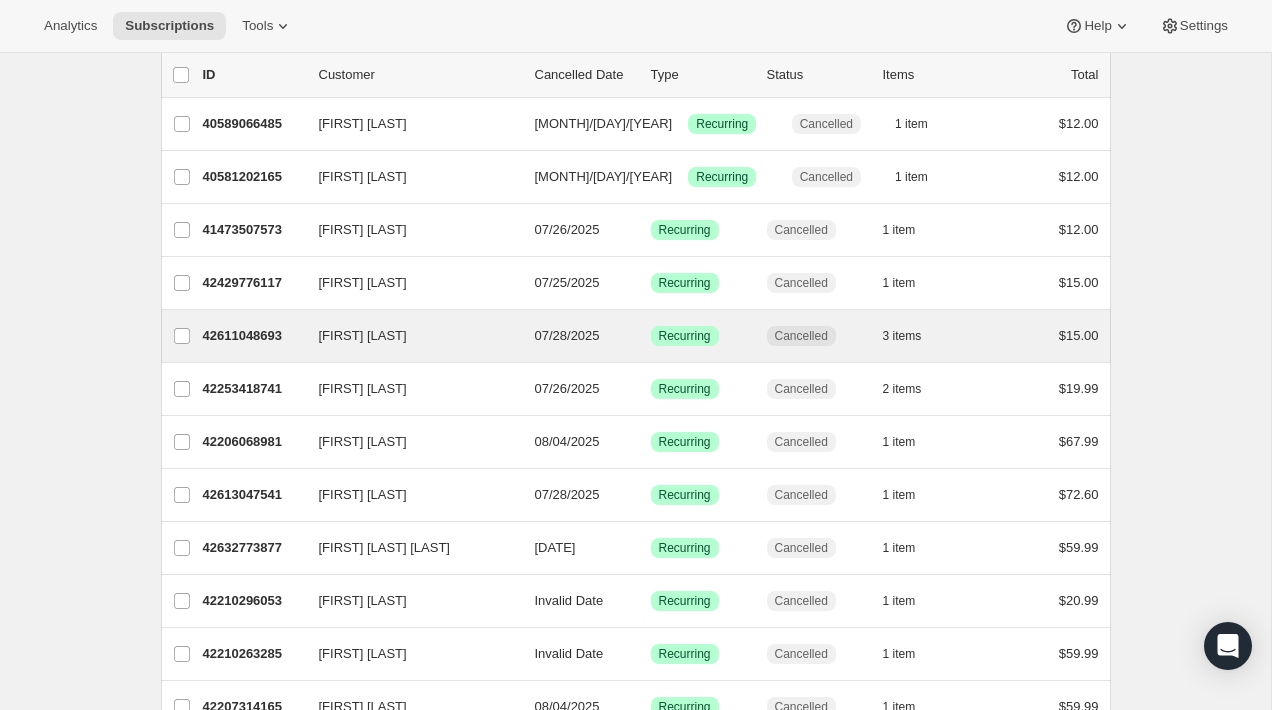 scroll, scrollTop: 140, scrollLeft: 0, axis: vertical 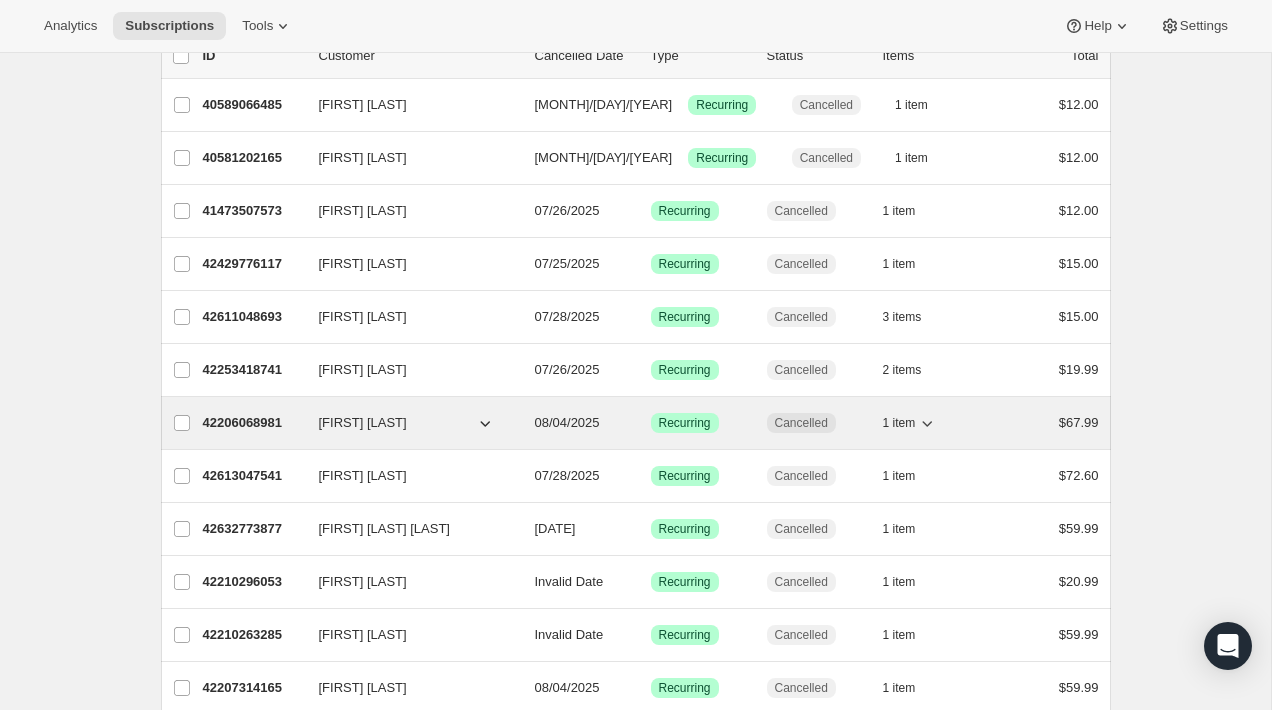 click 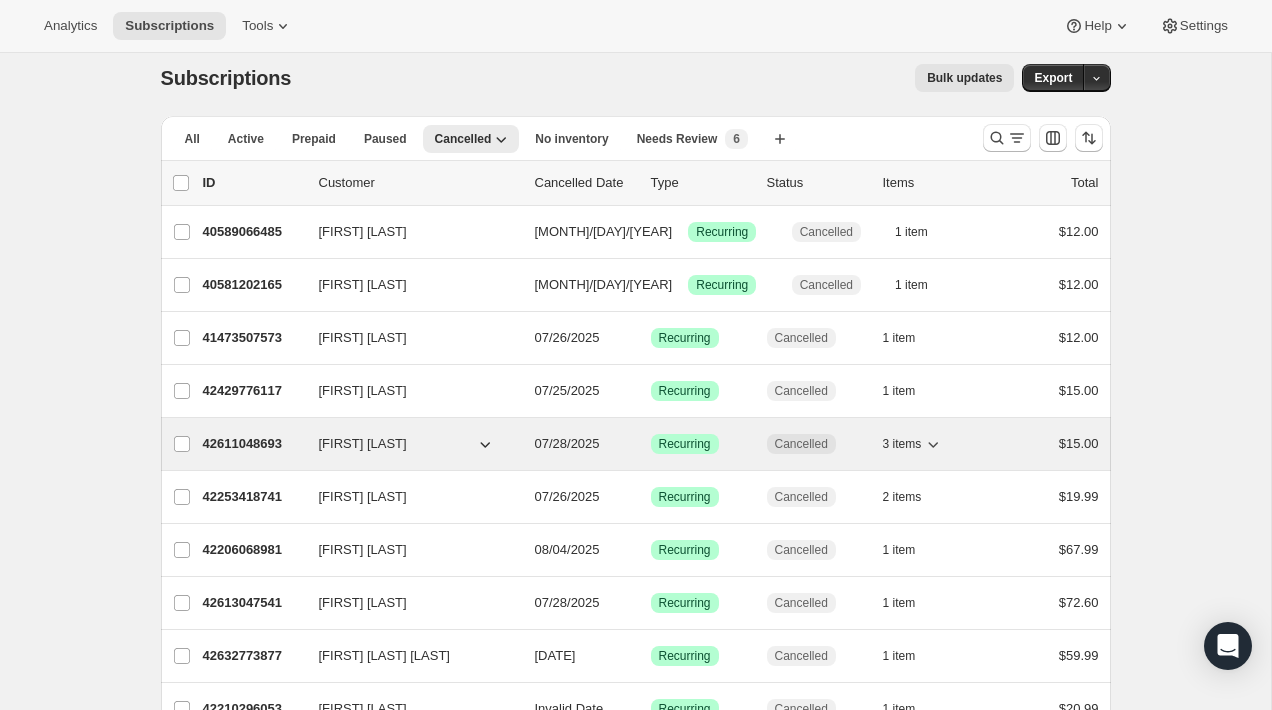 scroll, scrollTop: 0, scrollLeft: 0, axis: both 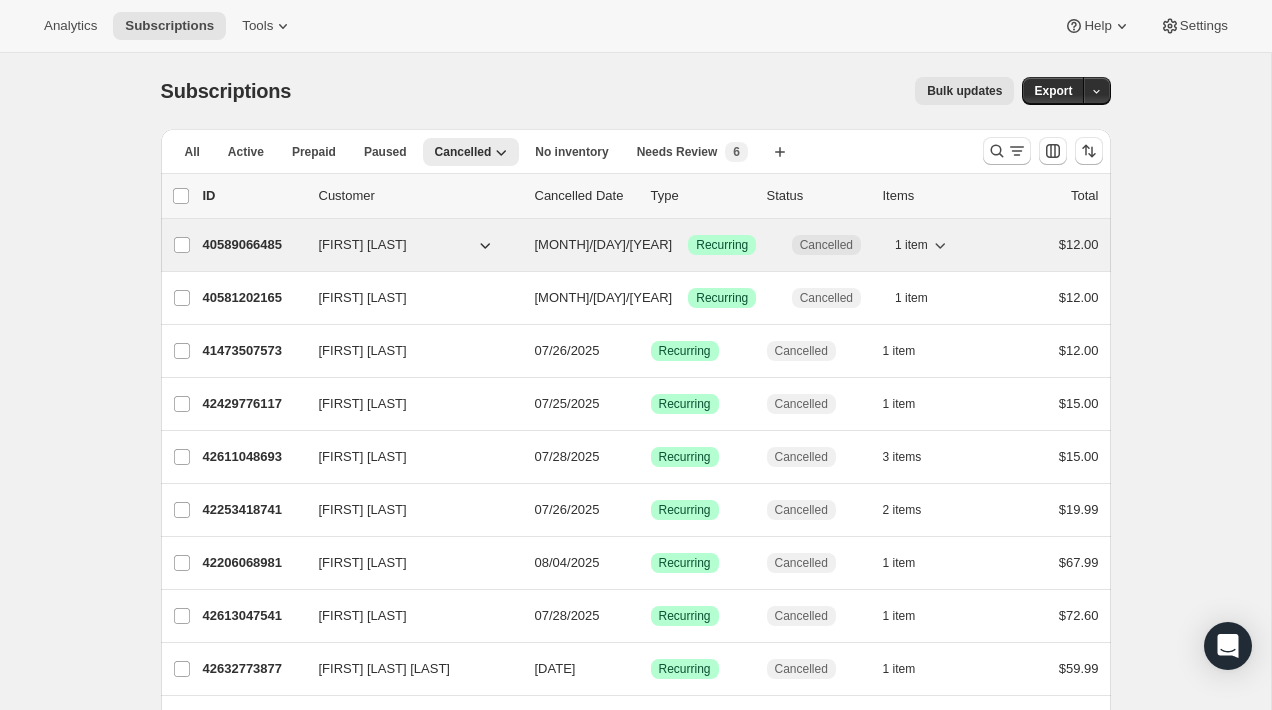 click 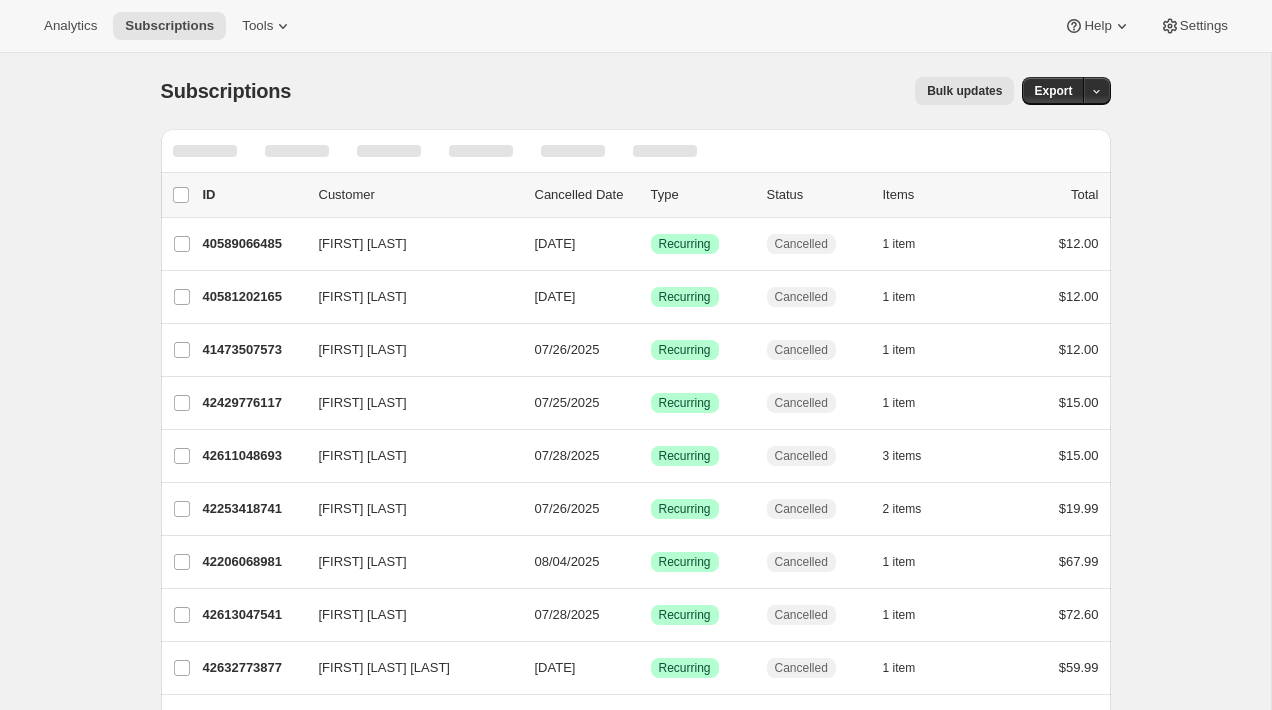 scroll, scrollTop: 0, scrollLeft: 0, axis: both 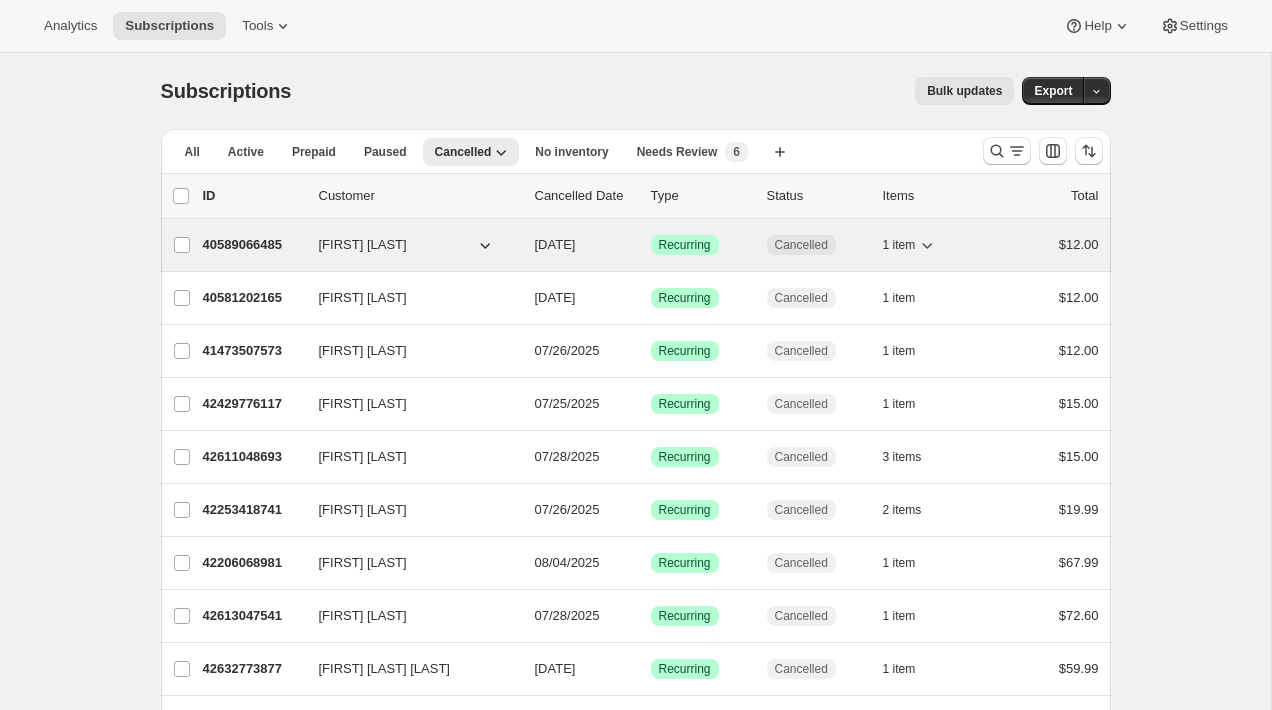 click 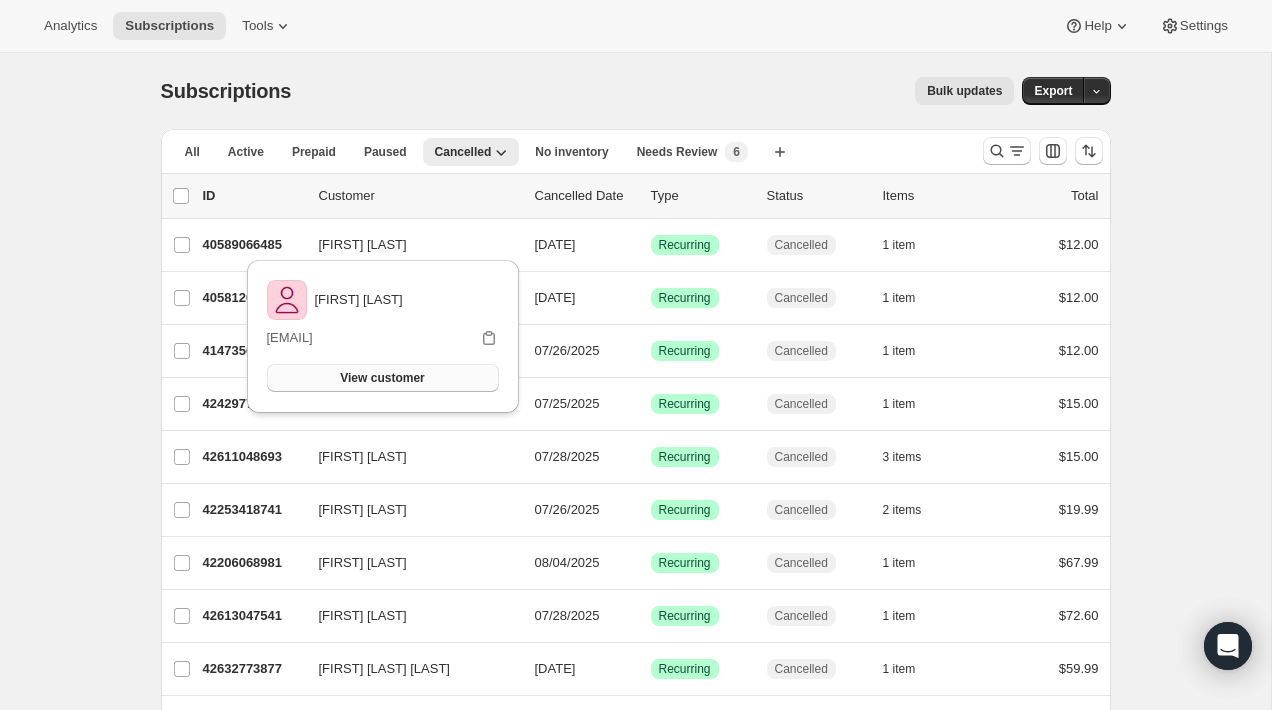click on "View customer" at bounding box center (382, 378) 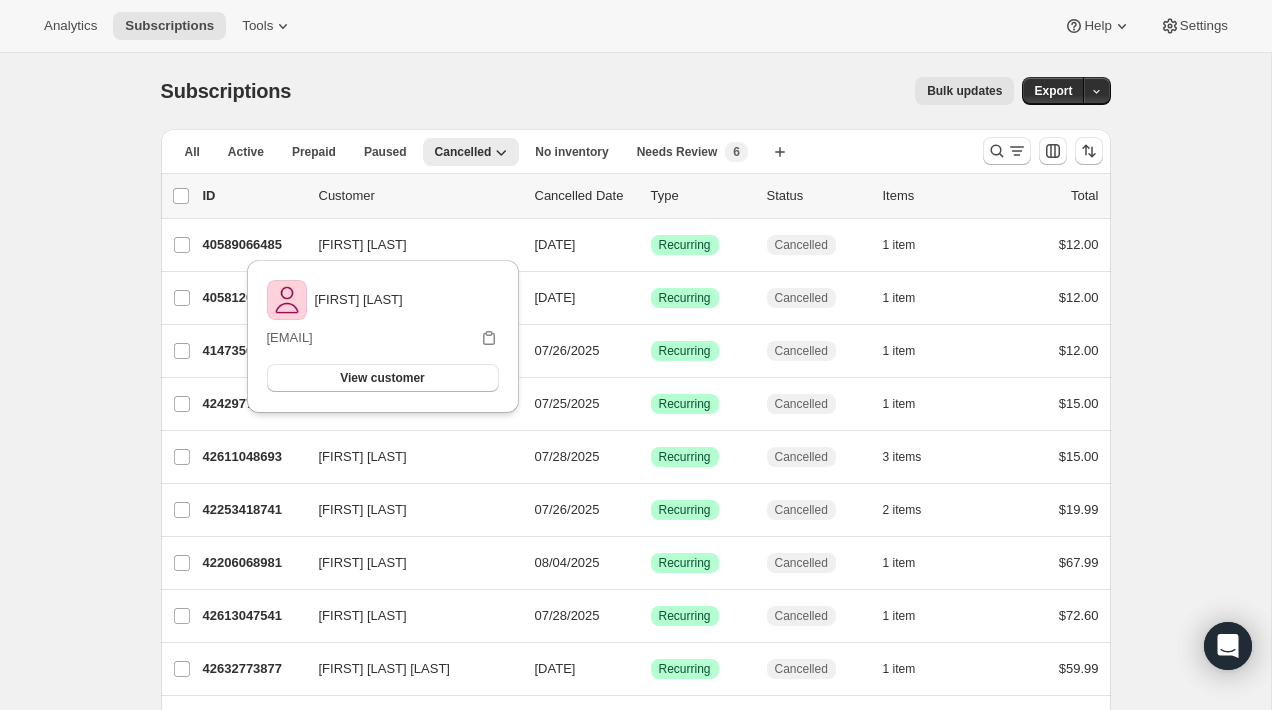 click on "Subscriptions. This page is ready Subscriptions Bulk updates More actions Bulk updates Export All Active Prepaid Paused Cancelled No inventory Needs Review More views All Active Prepaid Paused Cancelled No inventory Needs Review New 6 More views Create new view 0 selected Update next billing date Change status Showing 51 subscriptions Select all 51 subscriptions Showing 51 subscriptions Select Select all 51 subscriptions 0 selected list header ID Customer Cancelled Date Type Status Items Total Jesse Thomas 40589066485 Jesse Thomas 07/22/2025 Success Recurring Cancelled 1   item $12.00 Jesse Thomas 40581202165 Jesse Thomas 07/22/2025 Success Recurring Cancelled 1   item $12.00 Jesse Thomas 41473507573 Jesse Thomas 07/26/2025 Success Recurring Cancelled 1   item $12.00 Jesse Thomas 42429776117 Jesse Thomas 07/25/2025 Success Recurring Cancelled 1   item $15.00 Jesse Thomas 42611048693 Jesse Thomas 07/28/2025 Success Recurring Cancelled 3   items $15.00 Jesse Thomas 42253418741 Jesse Thomas 07/26/2025 Success 2" at bounding box center [636, 1516] 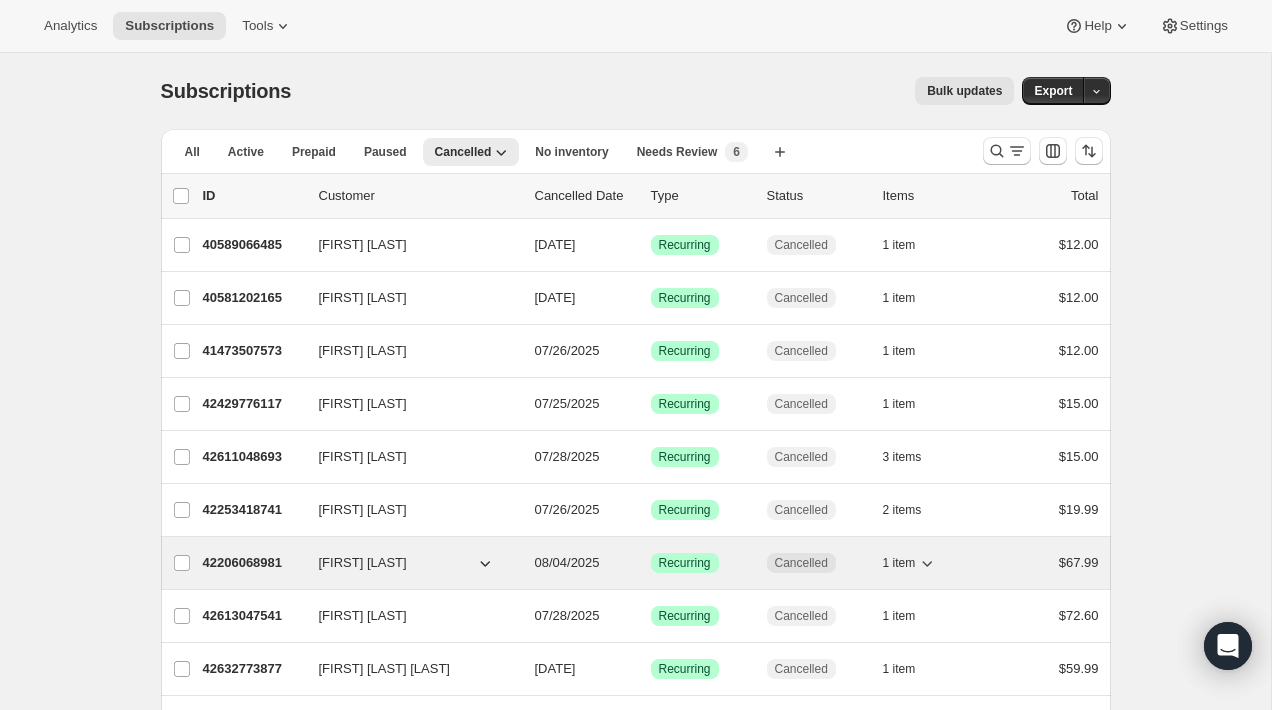 click 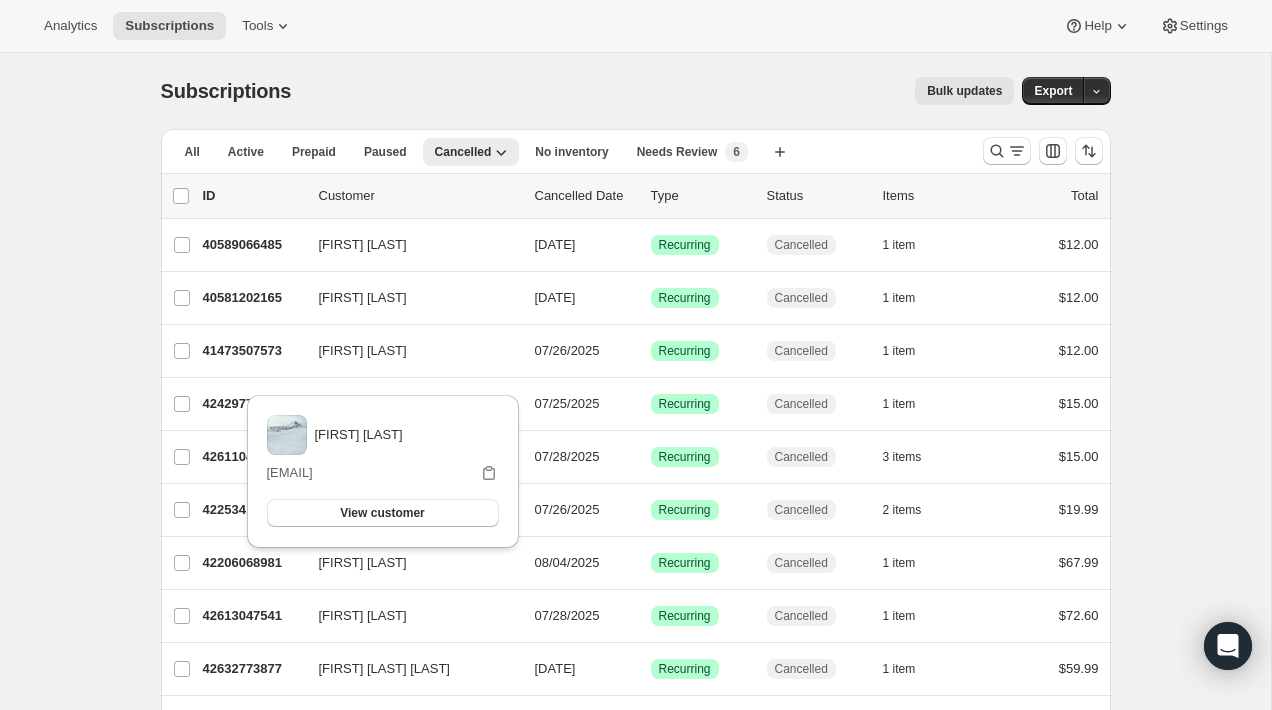 click on "View customer" at bounding box center [382, 513] 